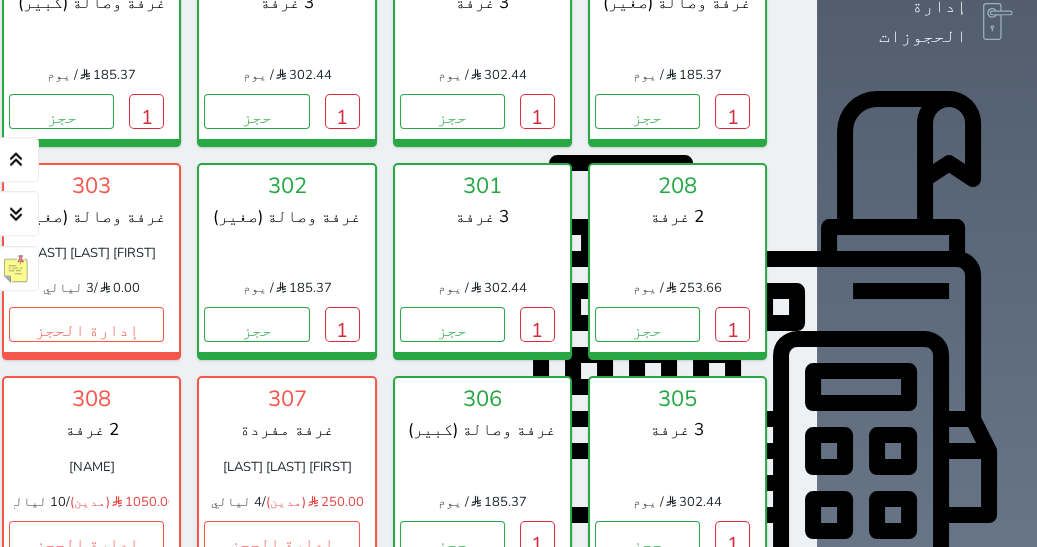scroll, scrollTop: 546, scrollLeft: 0, axis: vertical 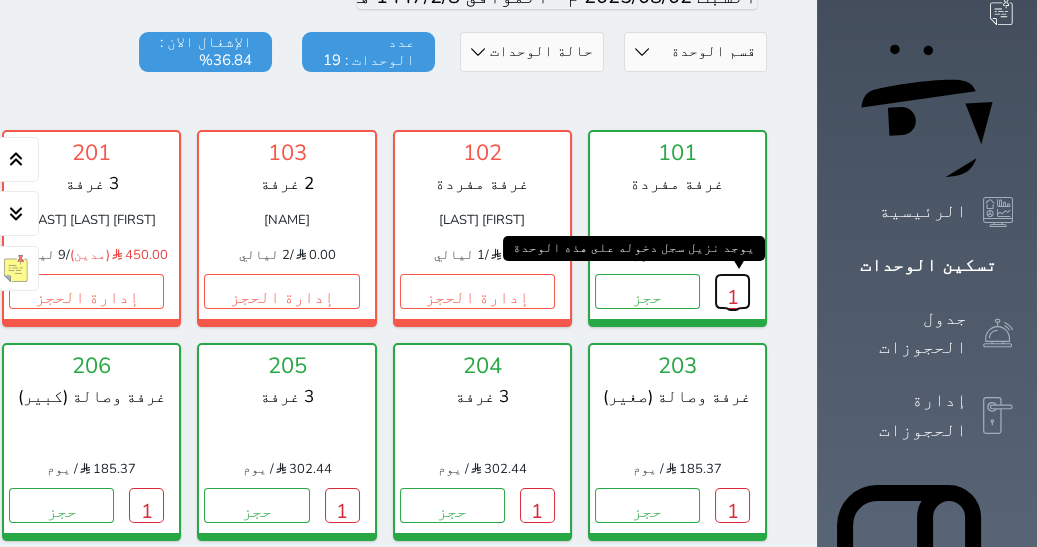 click on "1" at bounding box center (732, 291) 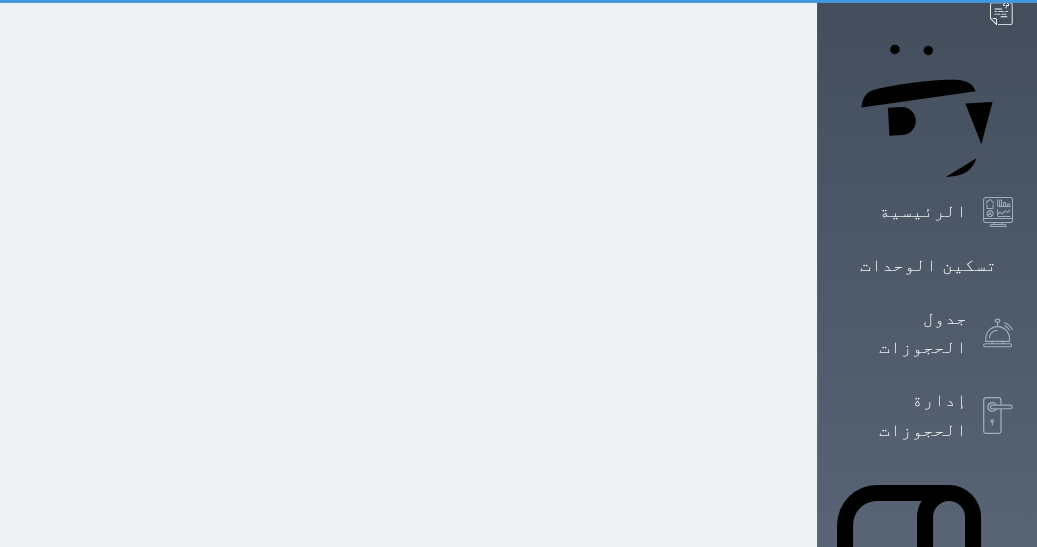 scroll, scrollTop: 0, scrollLeft: 0, axis: both 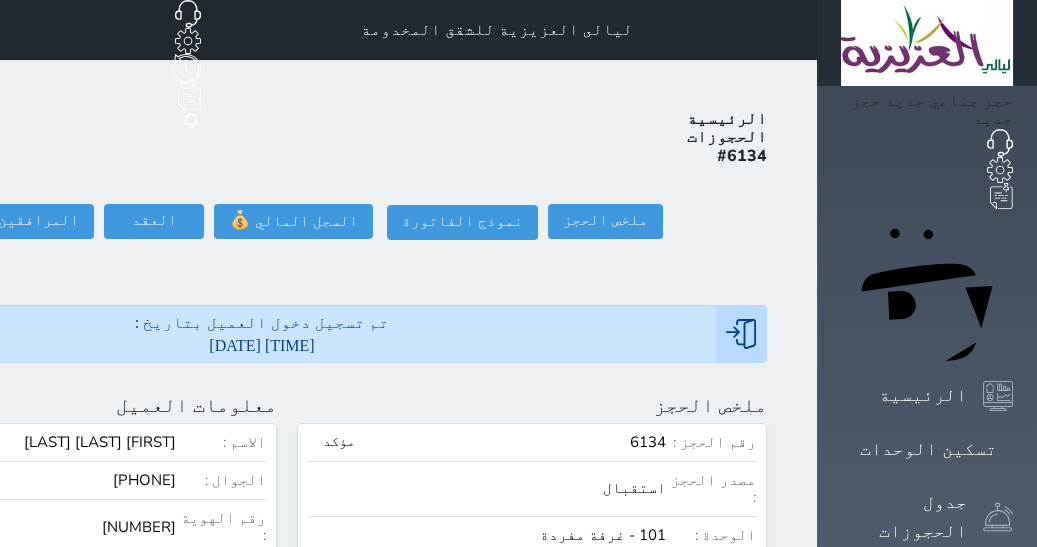 click on "تسجيل مغادرة" at bounding box center (-117, 221) 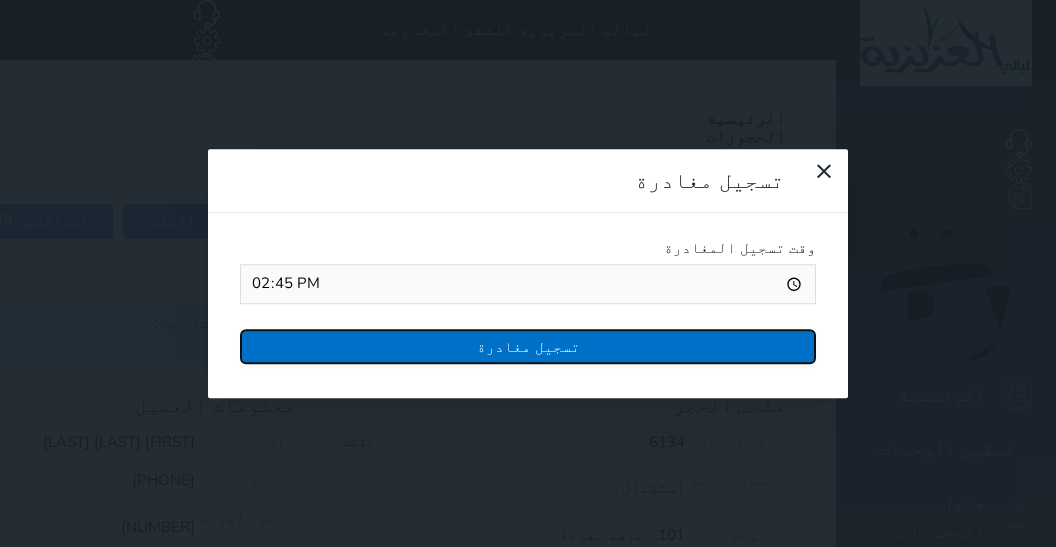 click on "تسجيل مغادرة" at bounding box center [528, 346] 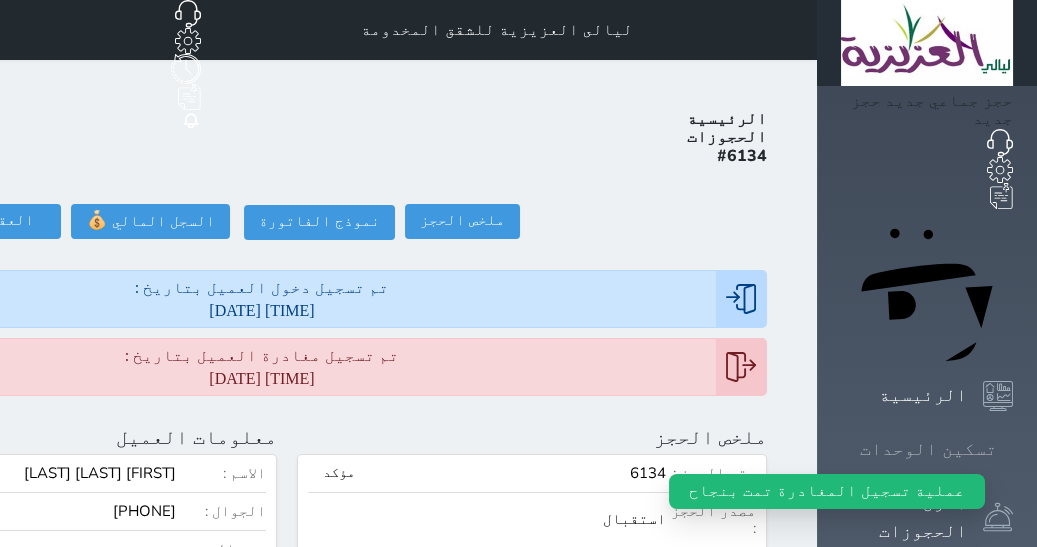click 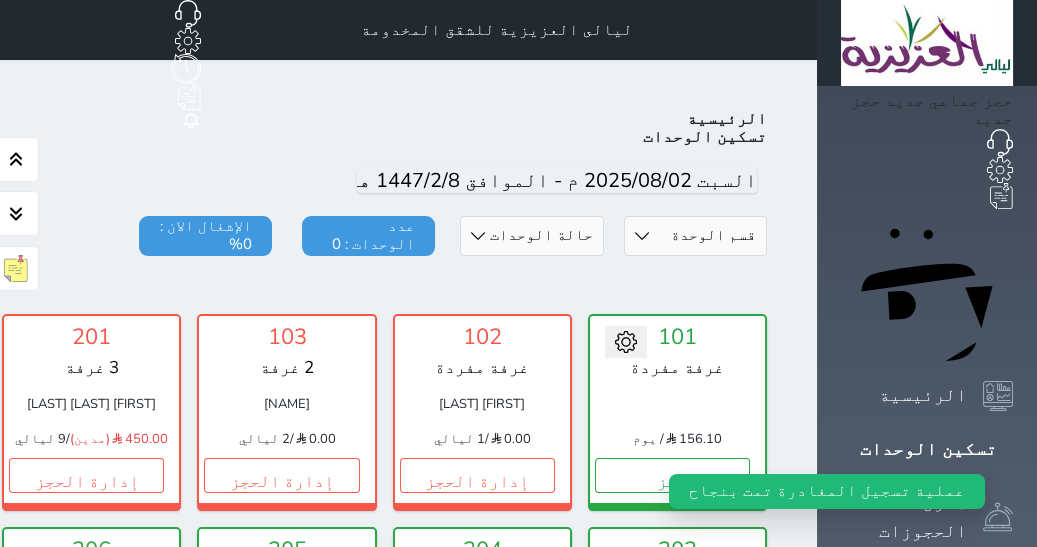 scroll, scrollTop: 77, scrollLeft: 0, axis: vertical 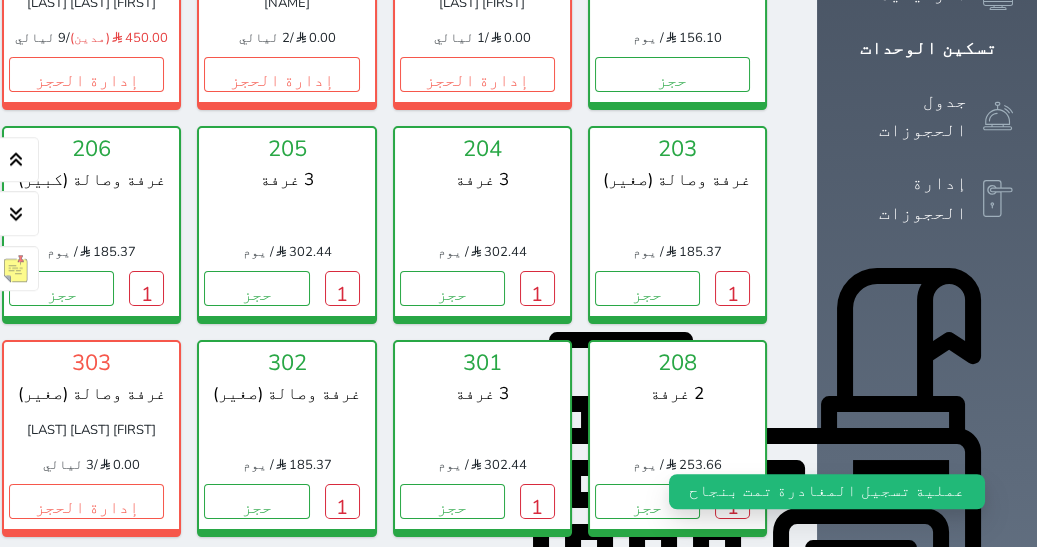 click on "1" at bounding box center [-49, 74] 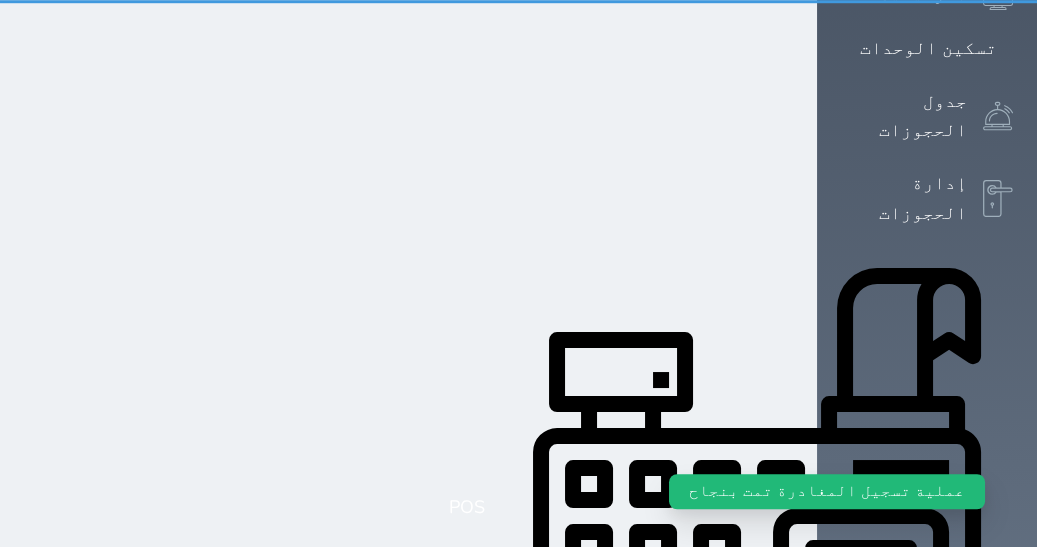 scroll, scrollTop: 0, scrollLeft: 0, axis: both 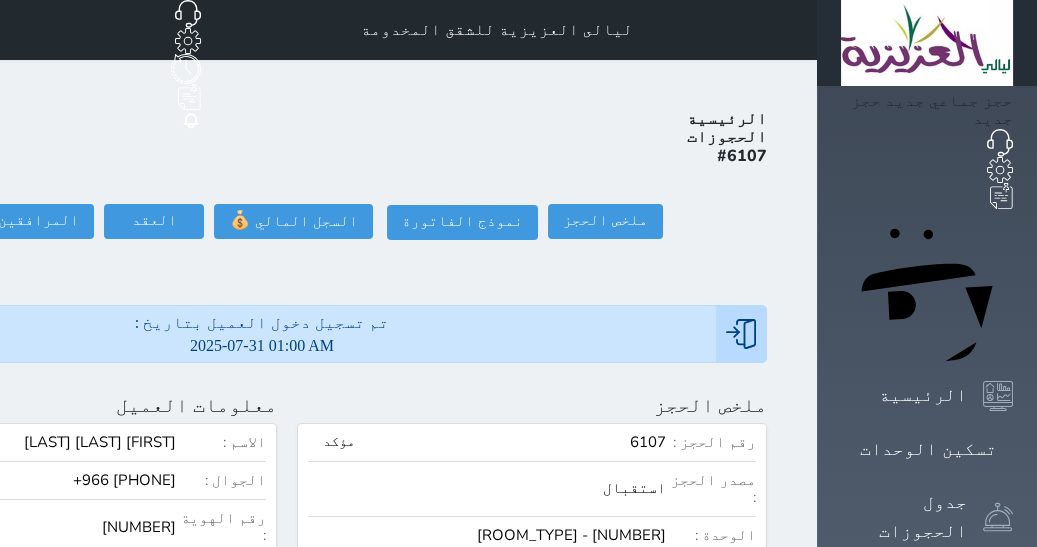 click on "ملخص الحجز #[NUMBER]                           نموذج الفاتورة   السجل المالي   💰         العقد         العقد #[NUMBER]                                   العقود الموقعه #[NUMBER]
العقود الموقعه (0)         المرافقين (0)         المرافقين                 البحث عن المرافقين :        الاسم       رقم الهوية       البريد الإلكتروني       الجوال           تغيير العميل              الاسم *     الجنس    اختر الجنس   ذكر انثى   تاريخ الميلاد         تاريخ الميلاد الهجرى         صلة القرابة
اختر صلة القرابة   ابن ابنه زوجة اخ اخت اب ام زوج أخرى   نوع العميل   اختر نوع   مواطن" at bounding box center [287, 968] 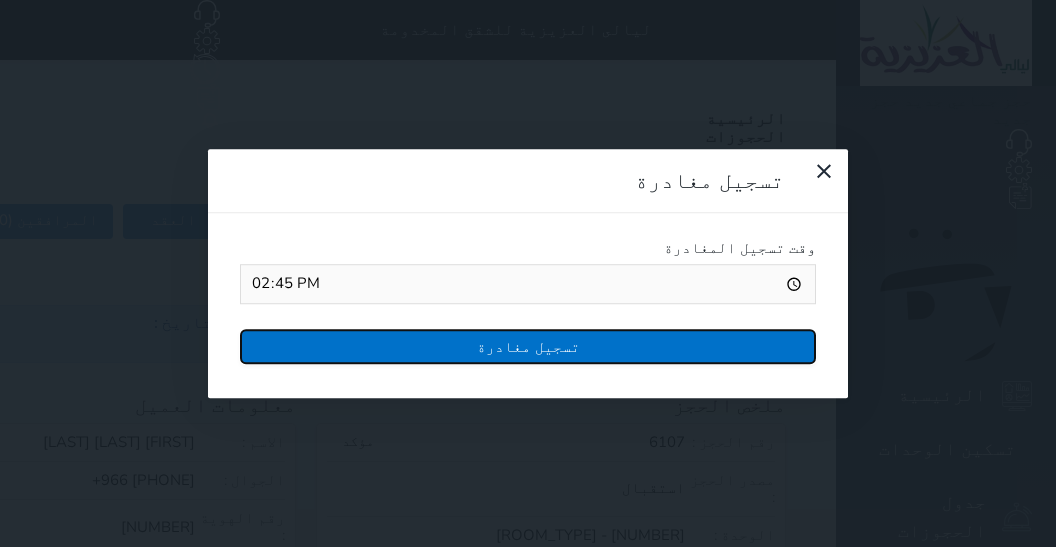 click on "تسجيل مغادرة" at bounding box center (528, 346) 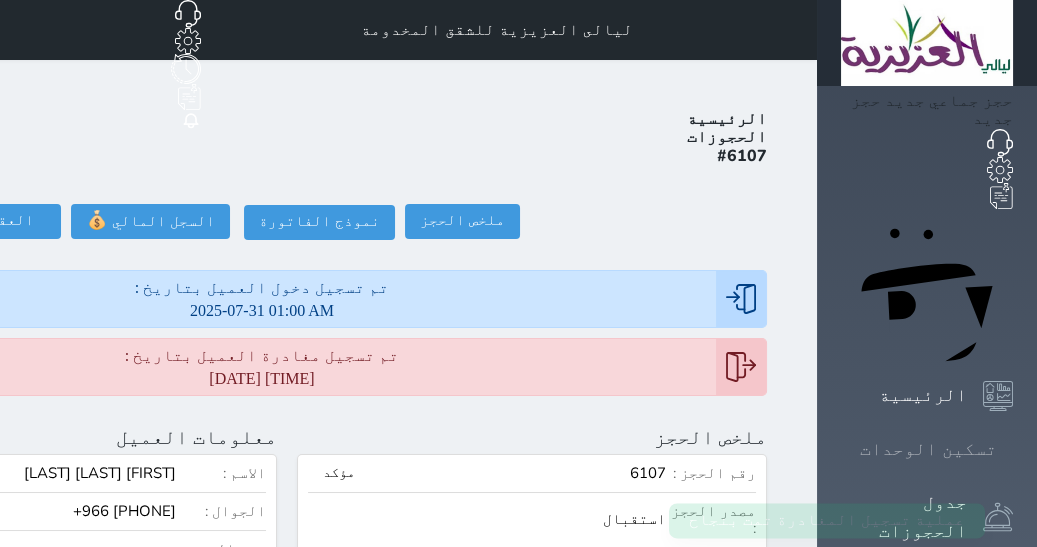 click on "تسكين الوحدات" at bounding box center [928, 449] 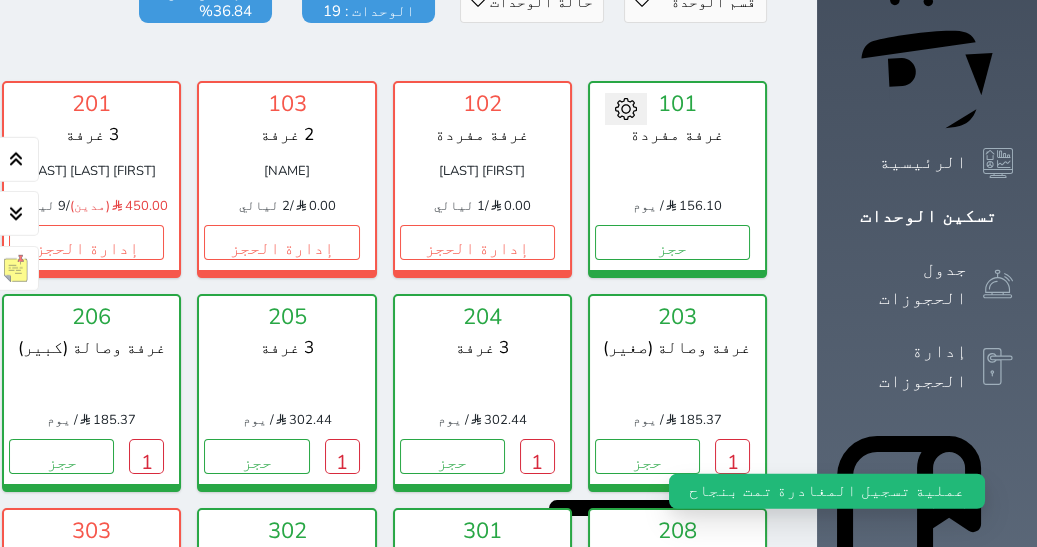 scroll, scrollTop: 362, scrollLeft: 0, axis: vertical 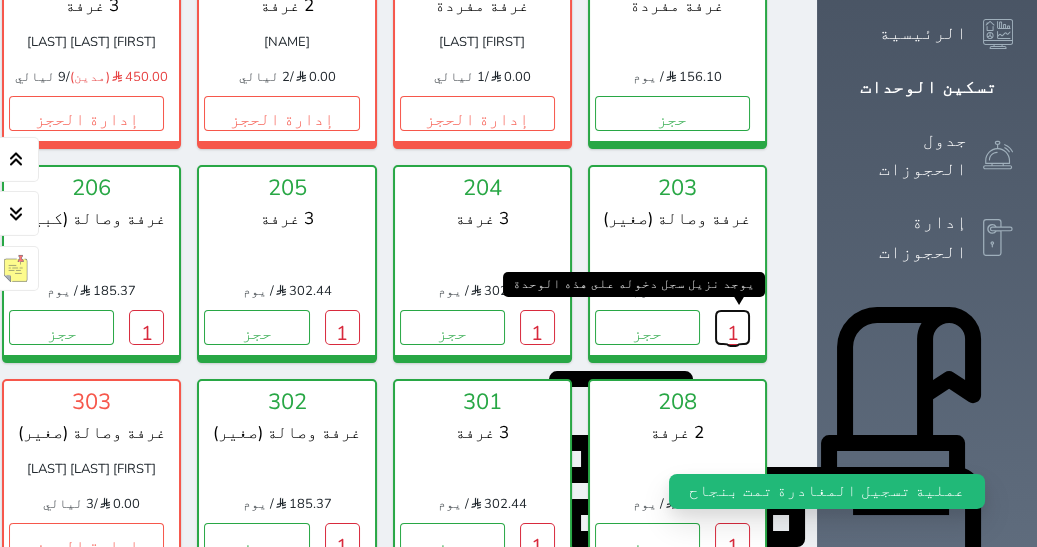 click on "1" at bounding box center [732, 327] 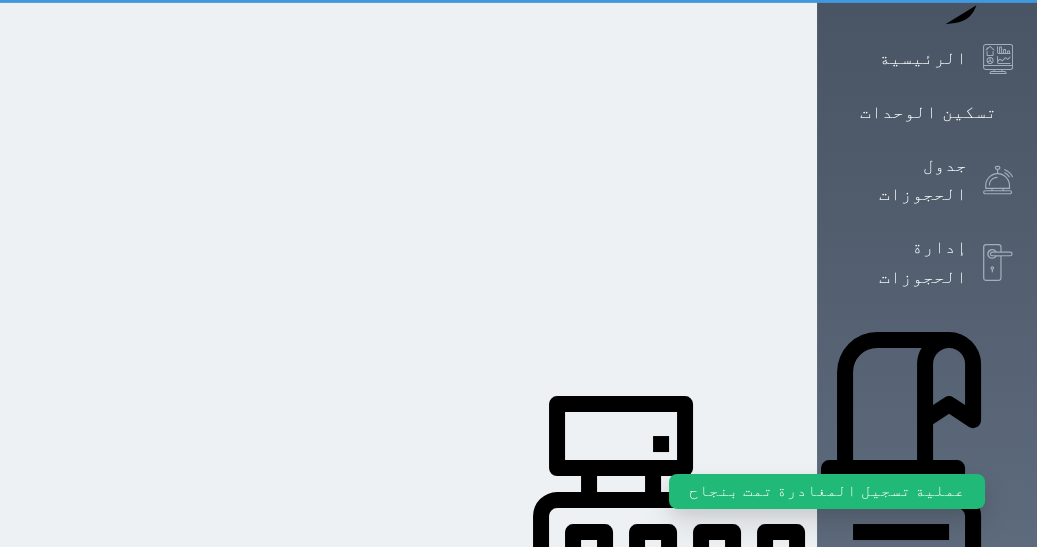 scroll, scrollTop: 0, scrollLeft: 0, axis: both 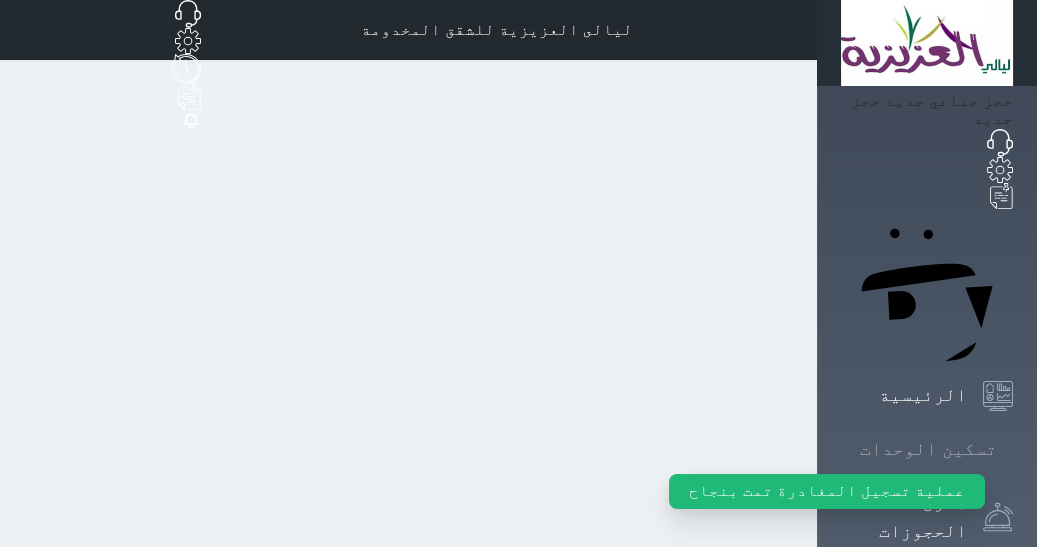 click on "تسكين الوحدات" at bounding box center [927, 449] 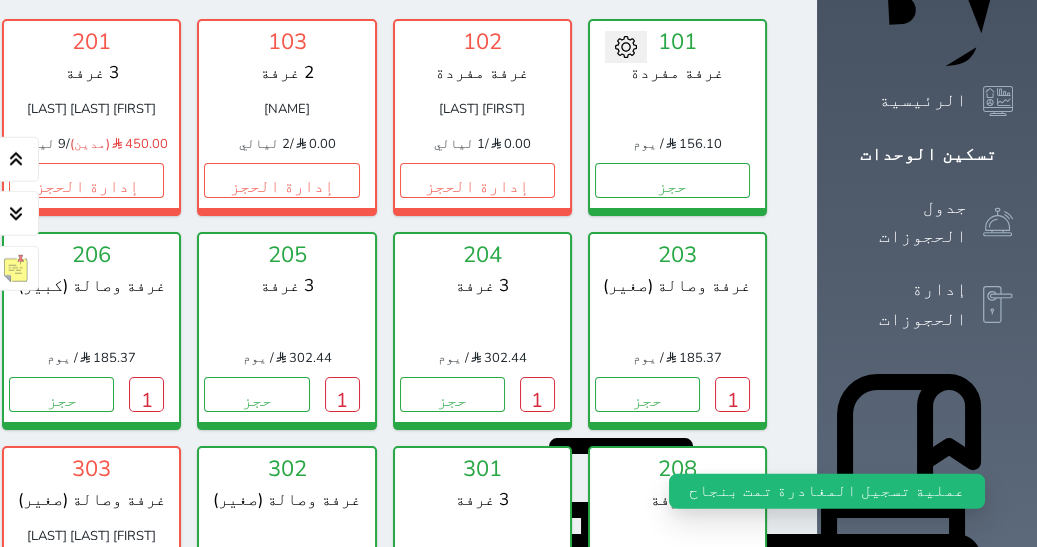 scroll, scrollTop: 372, scrollLeft: 0, axis: vertical 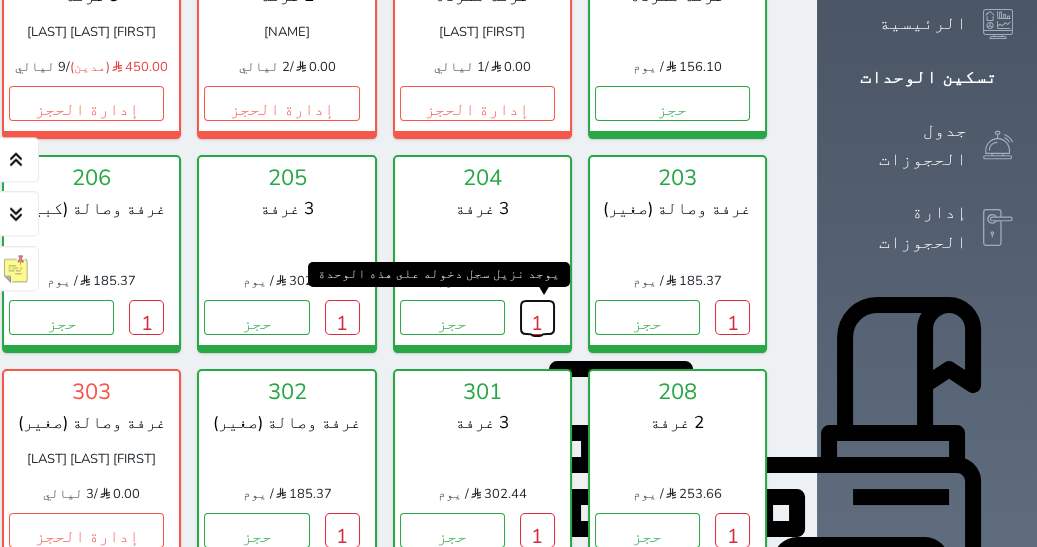 click on "1" at bounding box center [537, 317] 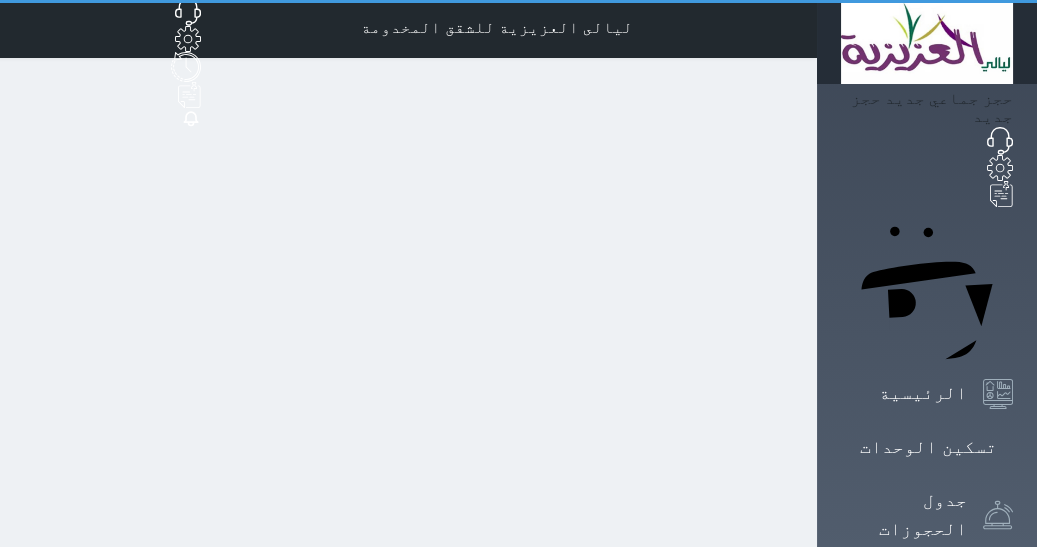 scroll, scrollTop: 0, scrollLeft: 0, axis: both 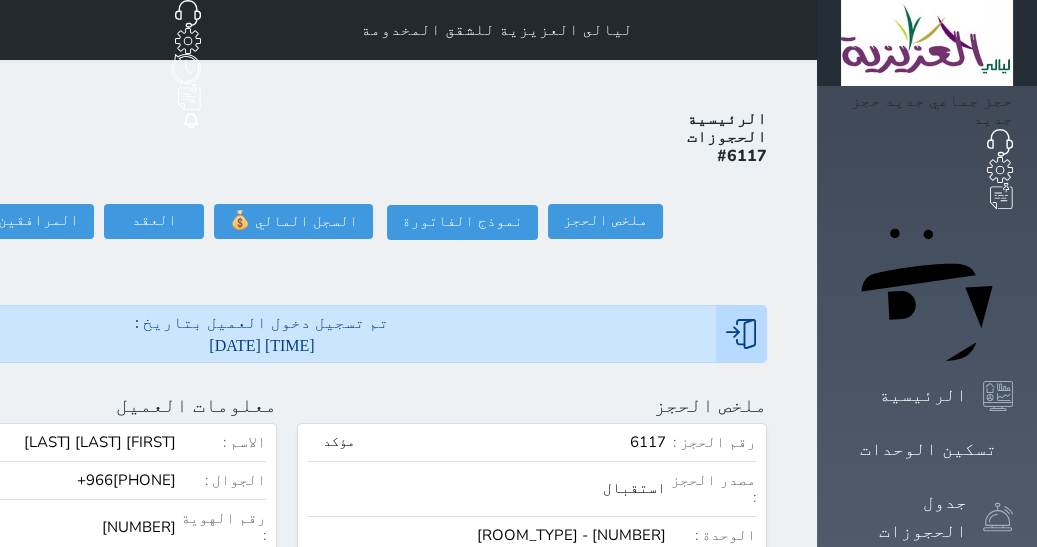 click on "إلغاء الحجز" at bounding box center [-121, 257] 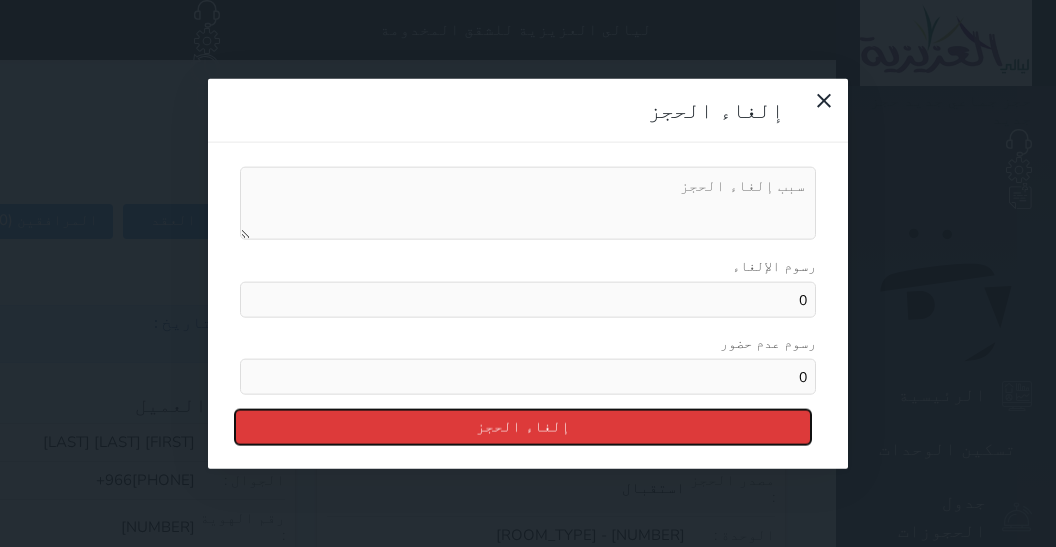 click on "إلغاء الحجز" at bounding box center (523, 427) 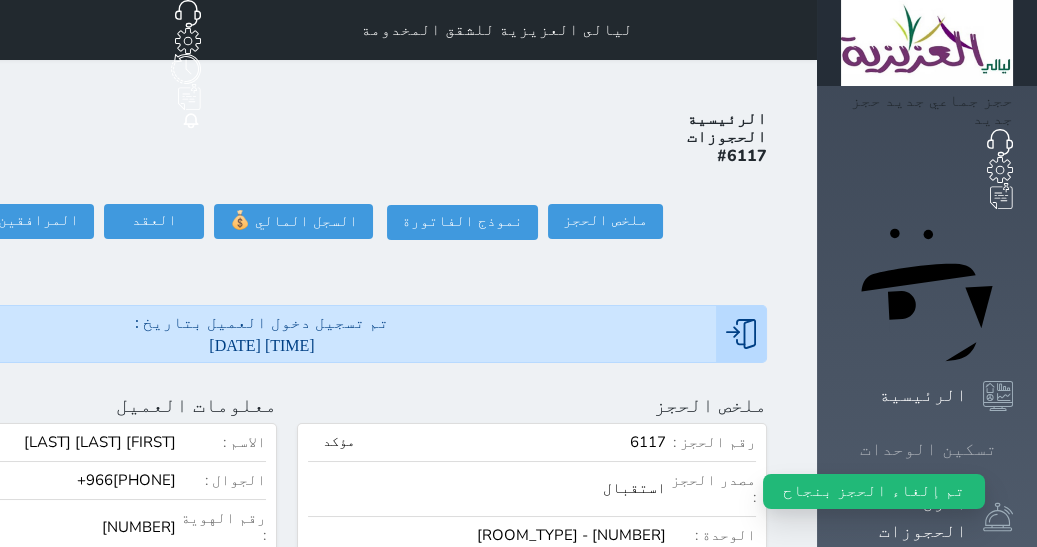click on "تسكين الوحدات" at bounding box center [928, 449] 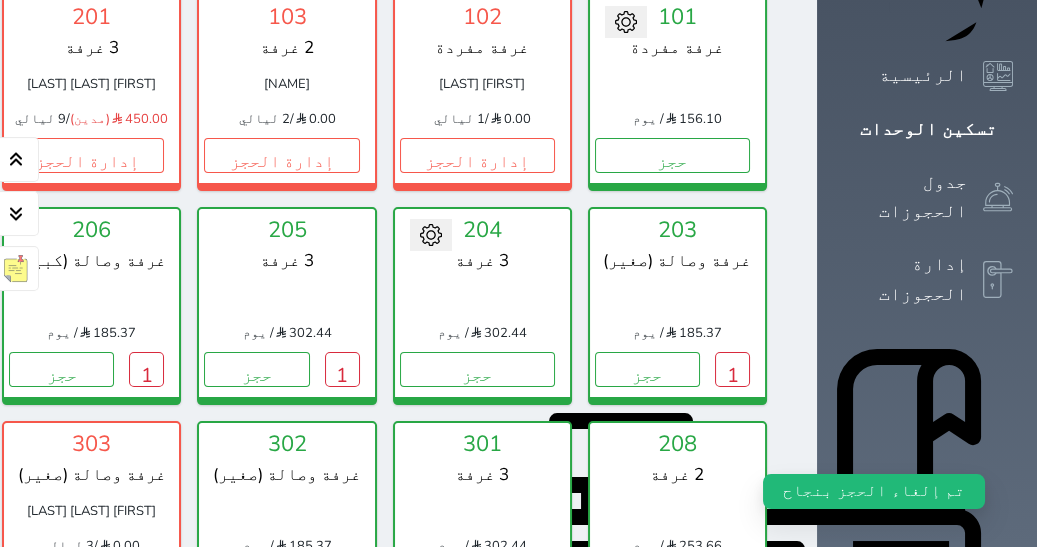 scroll, scrollTop: 391, scrollLeft: 0, axis: vertical 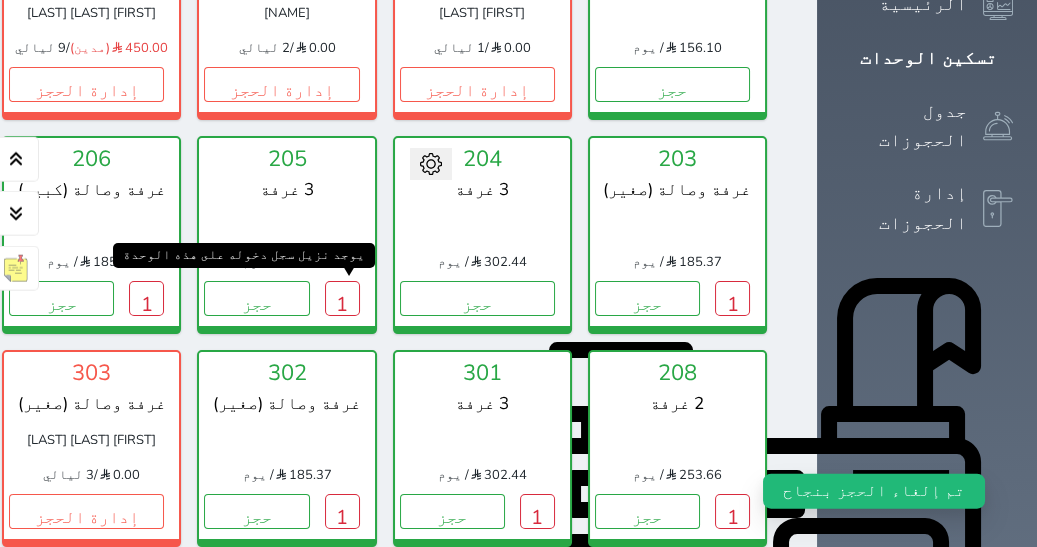 click on "205   3 غرفة
302.44
/ يوم     يوجد نزيل سجل دخوله على هذه الوحدة   1   حجز                   تغيير الحالة الى صيانة                   التاريخ المتوقع للانتهاء       حفظ" at bounding box center (286, 234) 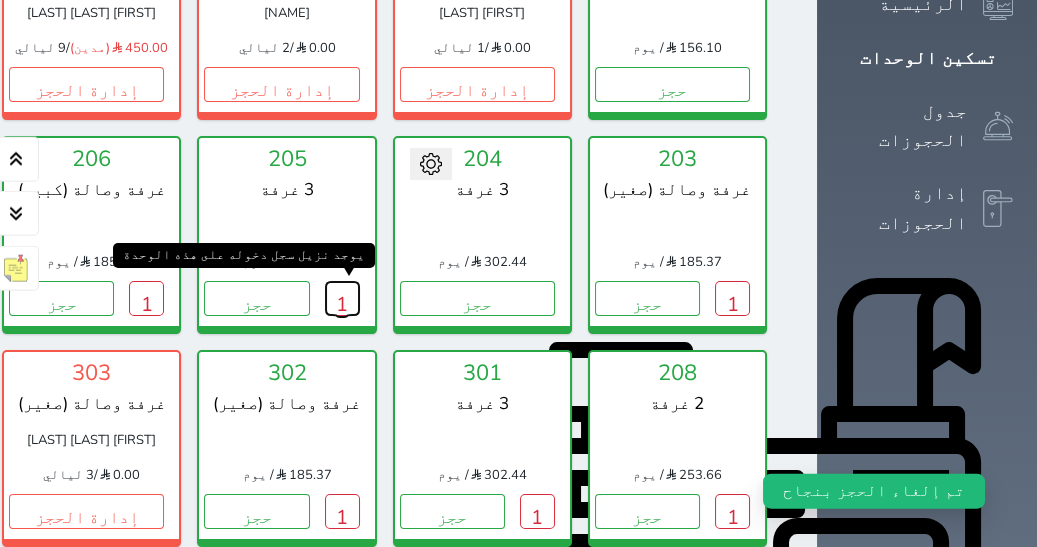 click on "1" at bounding box center (342, 298) 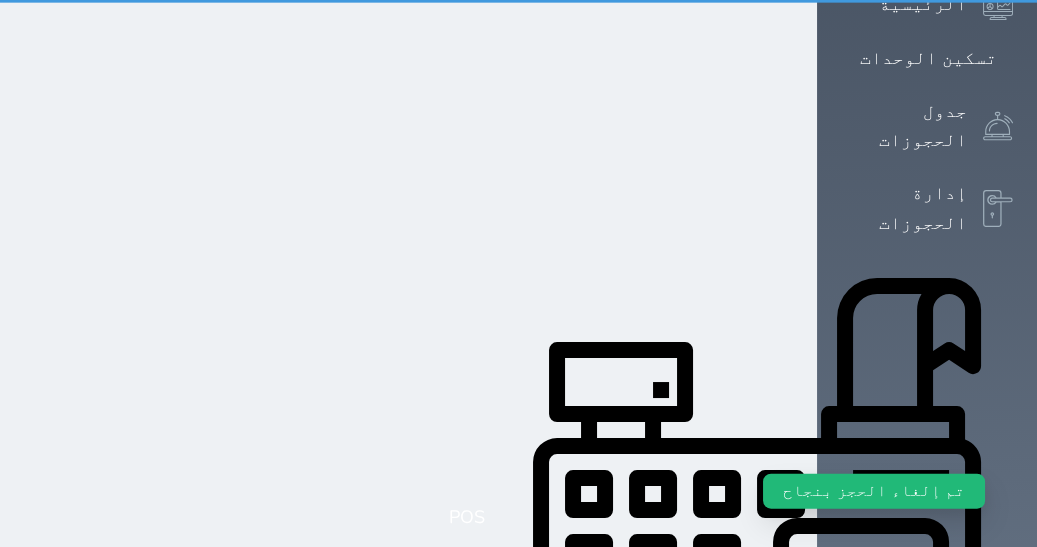 scroll, scrollTop: 0, scrollLeft: 0, axis: both 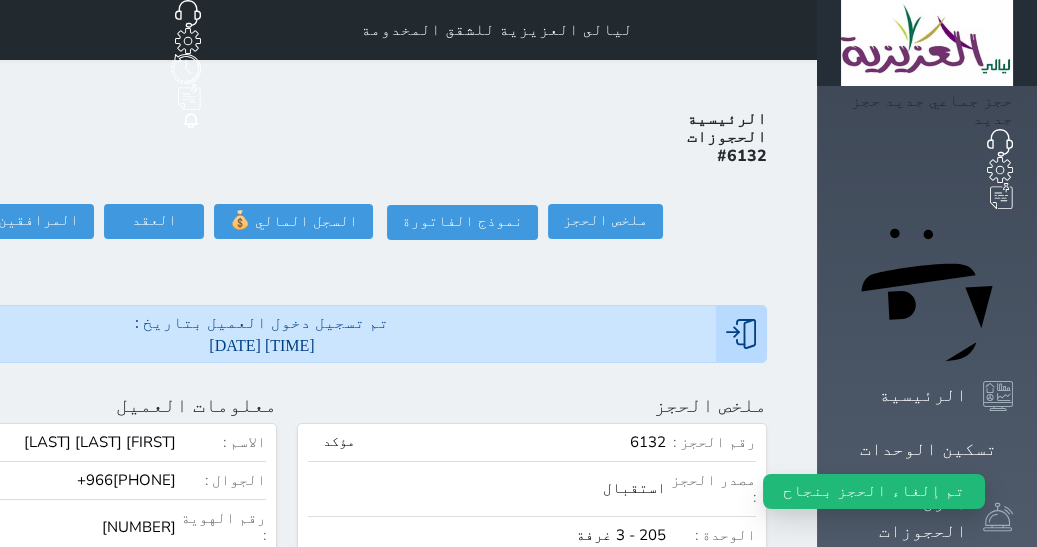 click on "تسجيل مغادرة" at bounding box center (-117, 221) 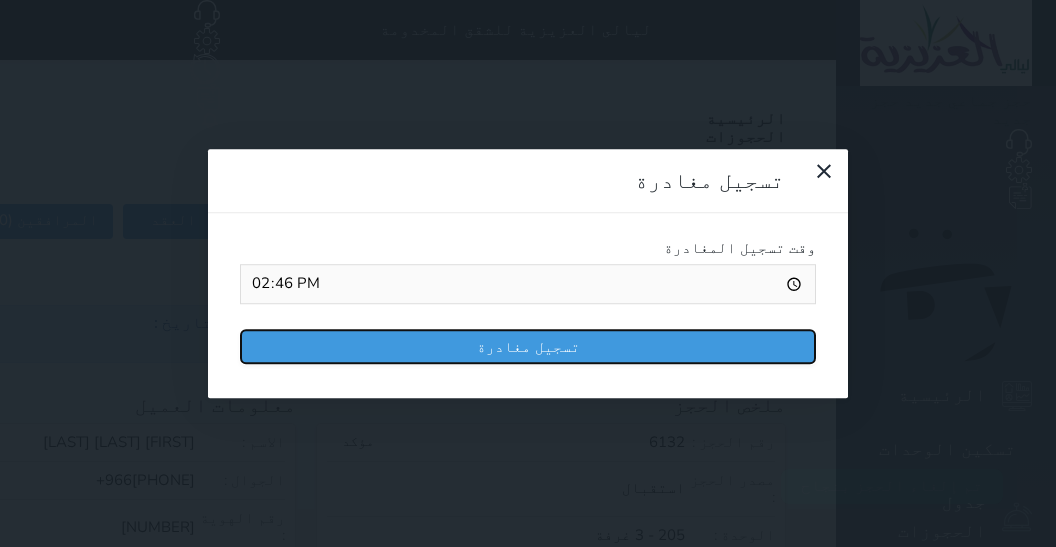 click on "تسجيل مغادرة" at bounding box center (528, 346) 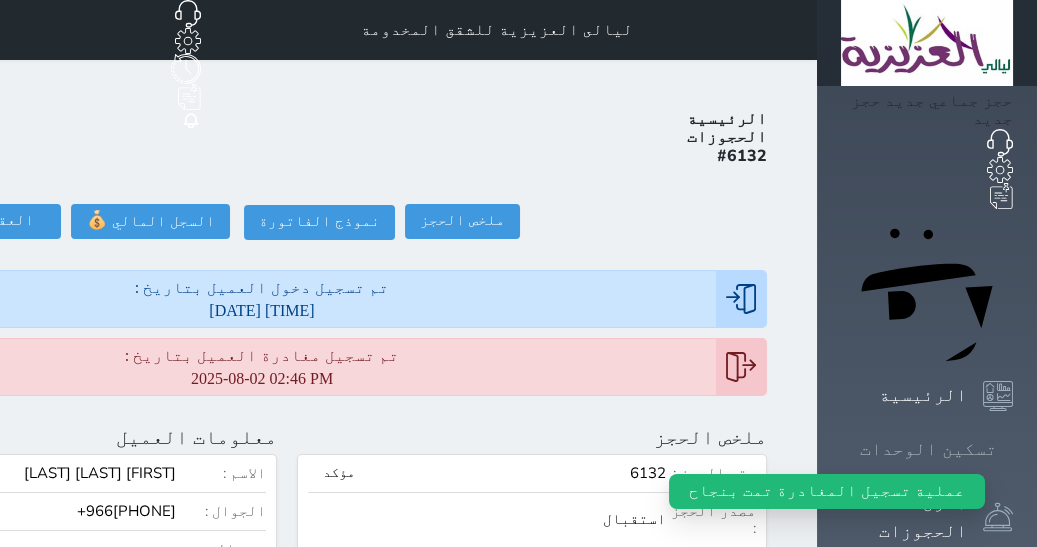 click on "تسكين الوحدات" at bounding box center (928, 449) 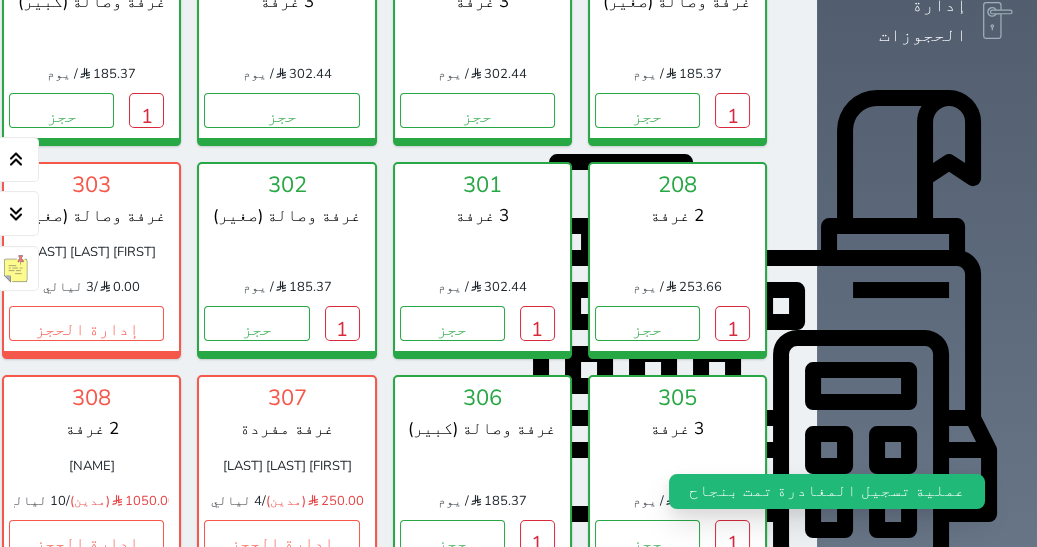 scroll, scrollTop: 586, scrollLeft: 0, axis: vertical 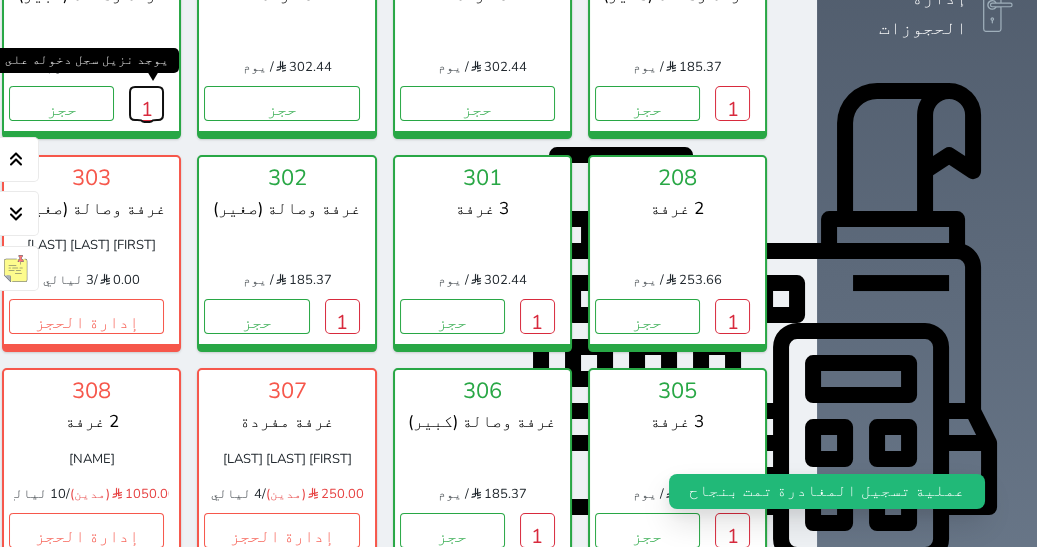 click on "1" at bounding box center [146, 103] 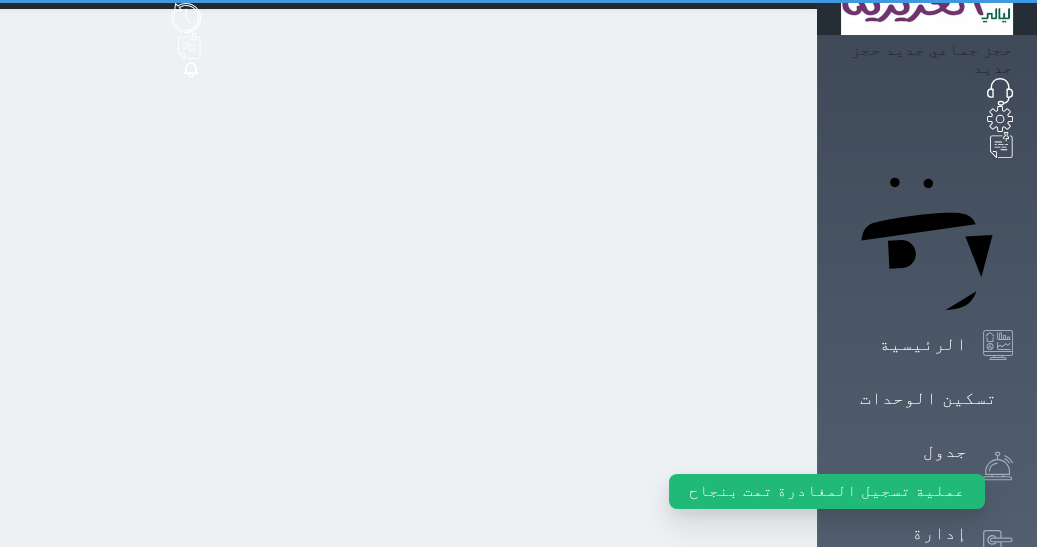 scroll, scrollTop: 0, scrollLeft: 0, axis: both 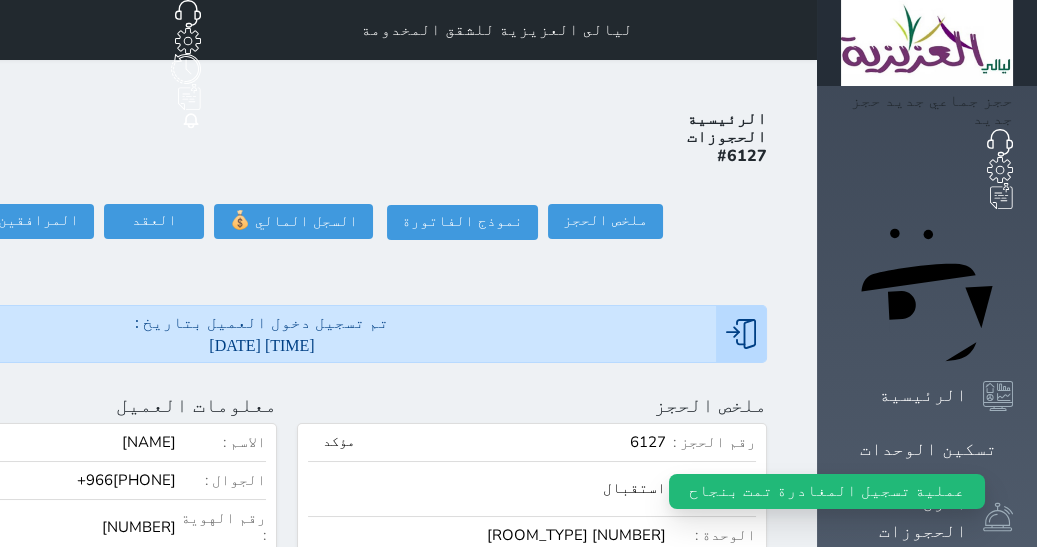 click on "تسجيل مغادرة" at bounding box center (-117, 221) 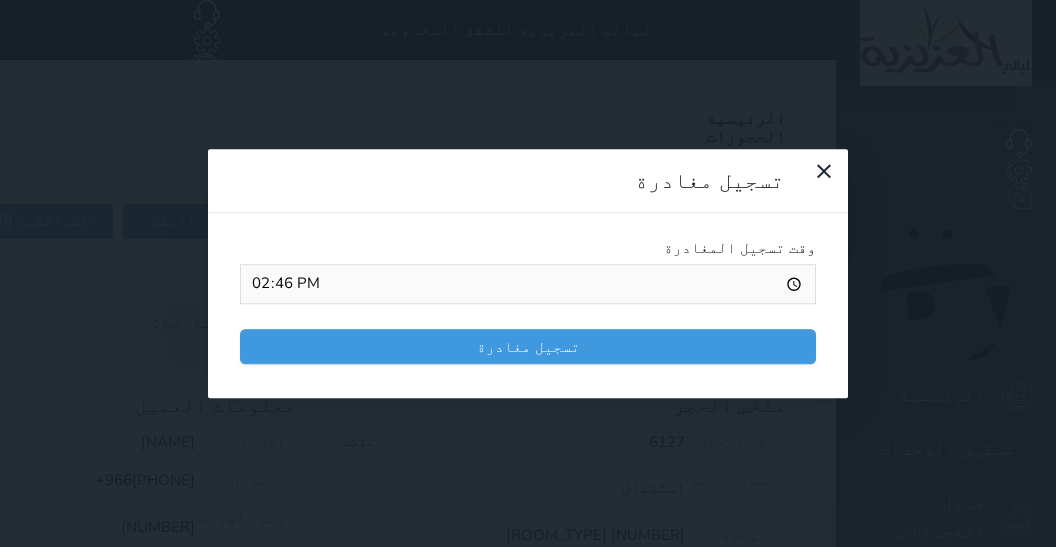 click on "14:46" at bounding box center [528, 284] 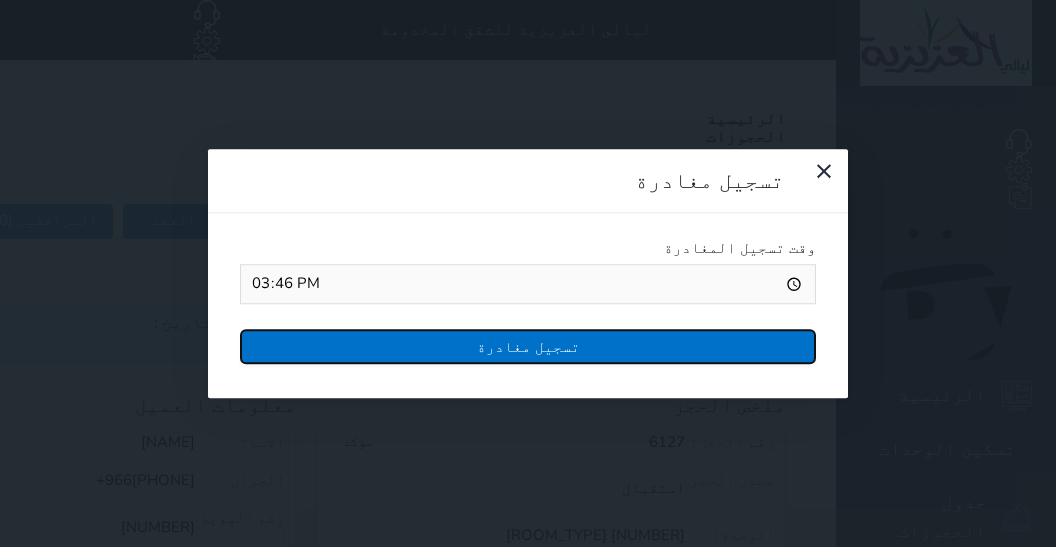 click on "تسجيل مغادرة" at bounding box center [528, 346] 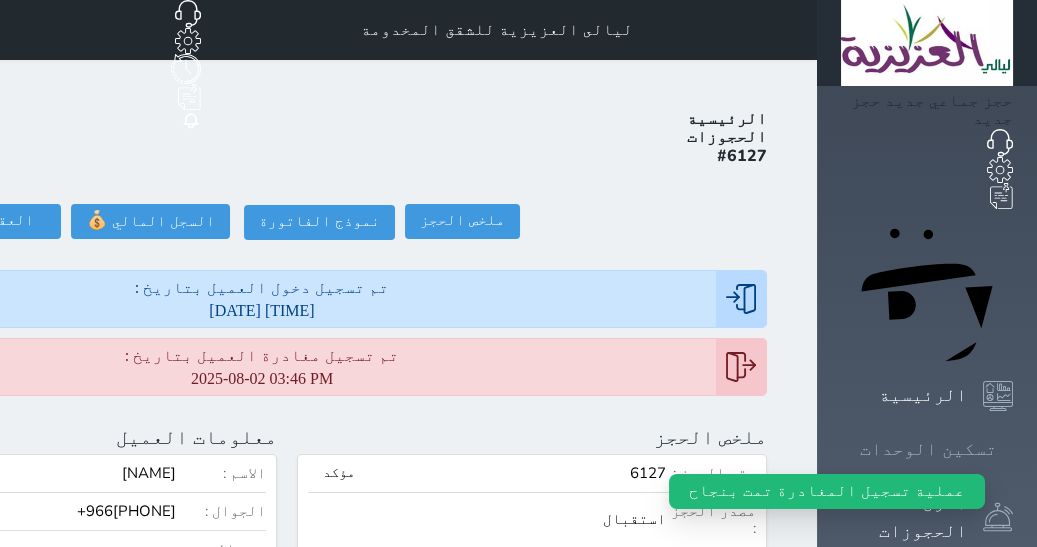 click on "تسكين الوحدات" at bounding box center (928, 449) 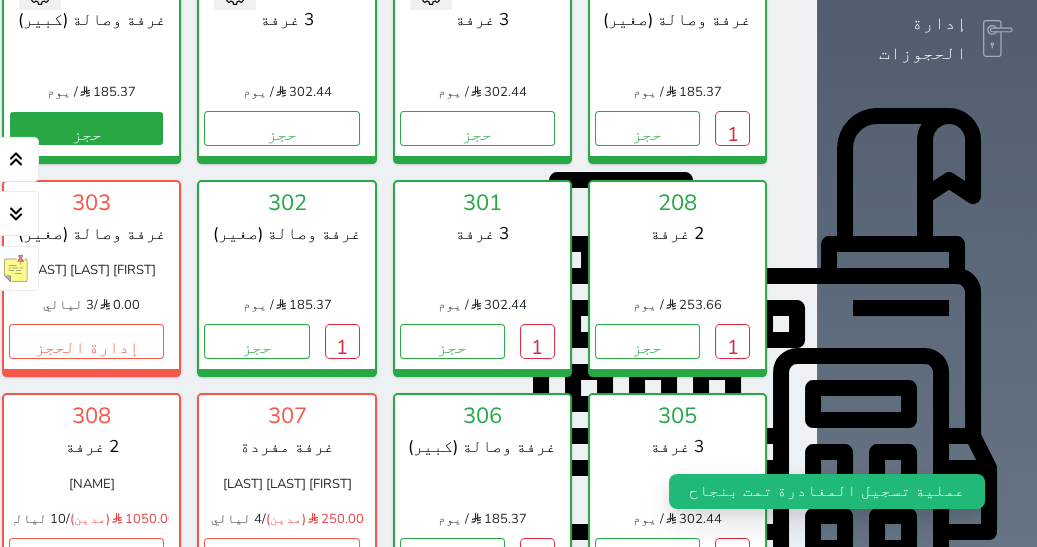 scroll, scrollTop: 563, scrollLeft: 0, axis: vertical 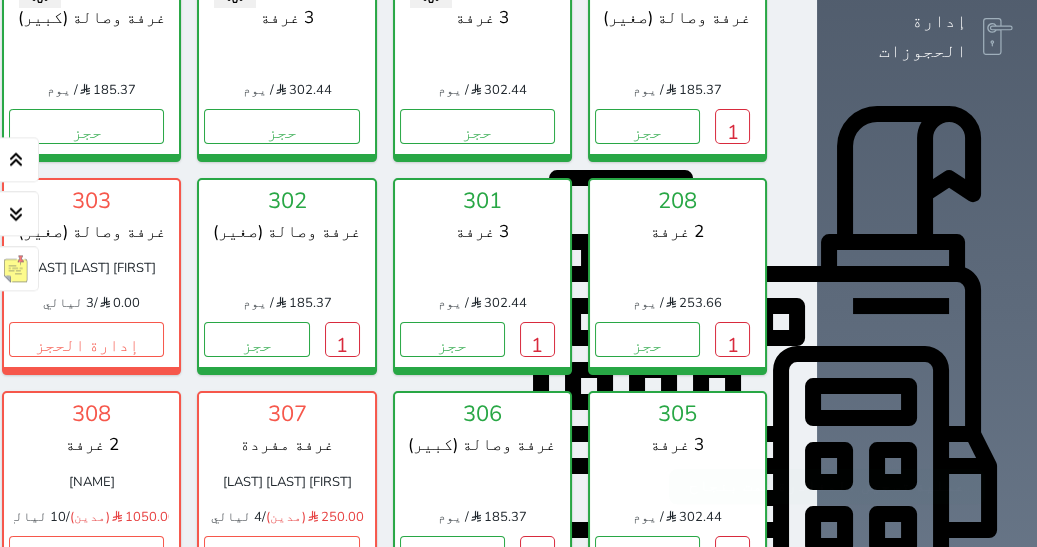 click on "1" at bounding box center (-49, 126) 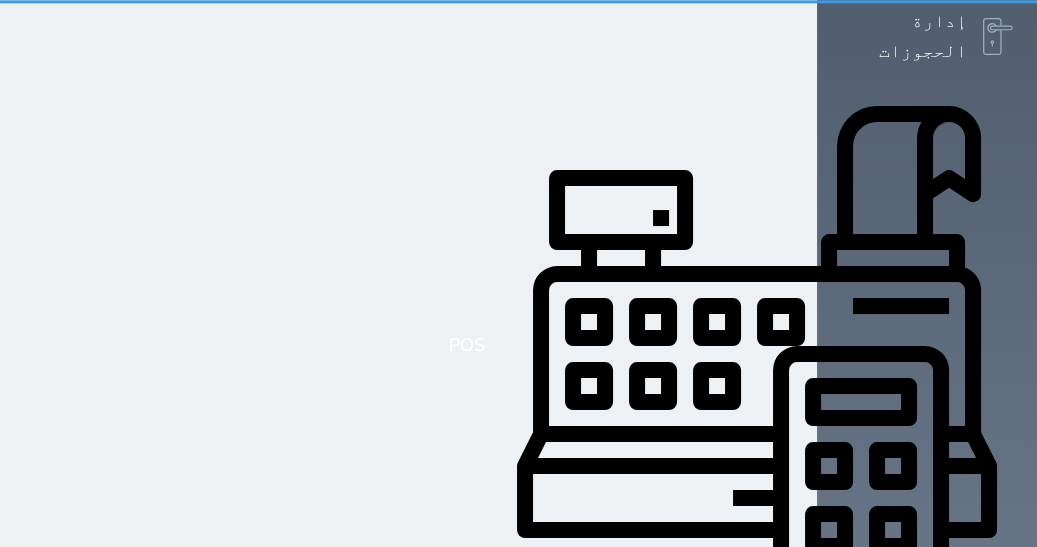 scroll, scrollTop: 0, scrollLeft: 0, axis: both 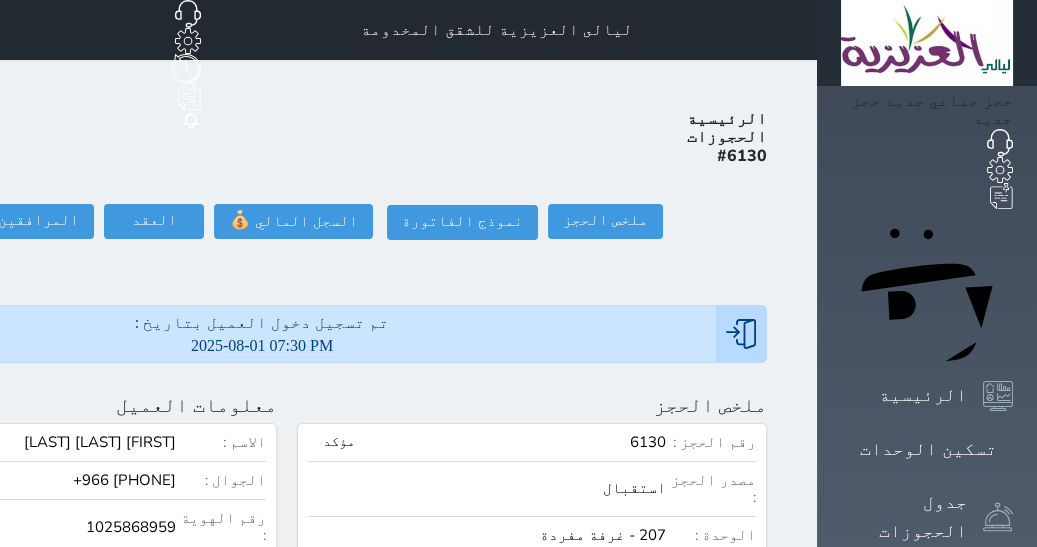 click on "تسجيل مغادرة" at bounding box center (-117, 221) 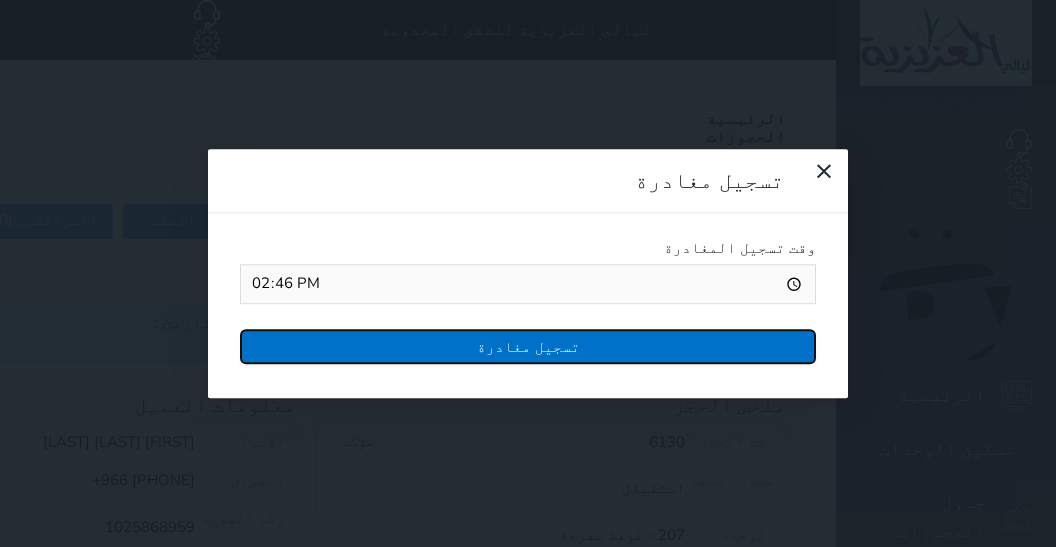 click on "تسجيل مغادرة" at bounding box center [528, 346] 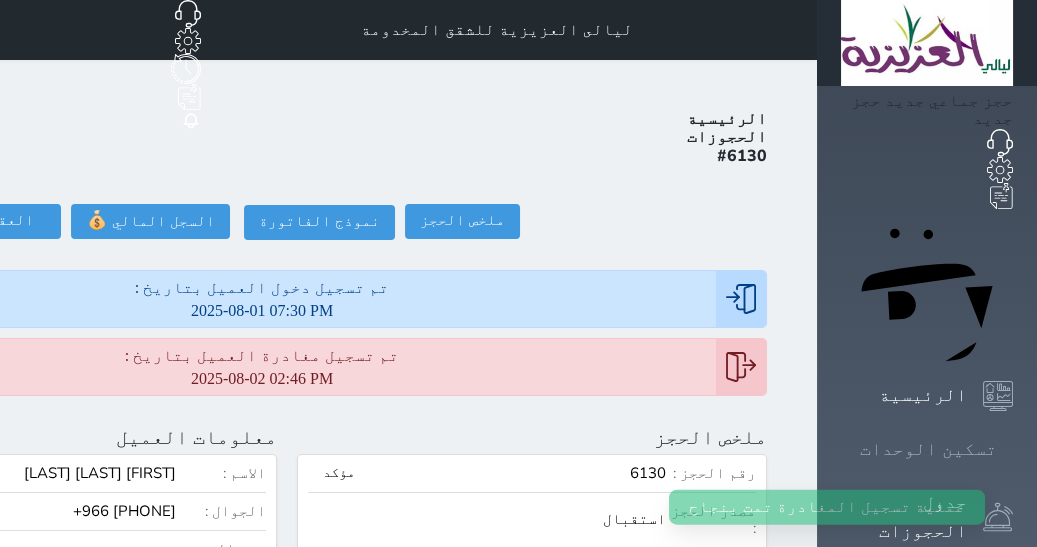 click on "تسكين الوحدات" at bounding box center [927, 449] 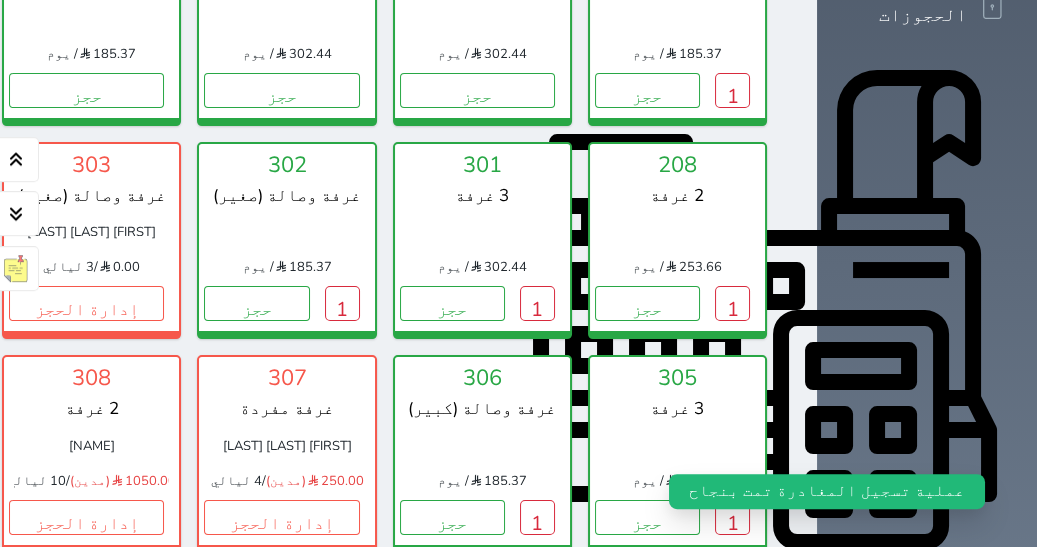 scroll, scrollTop: 613, scrollLeft: 0, axis: vertical 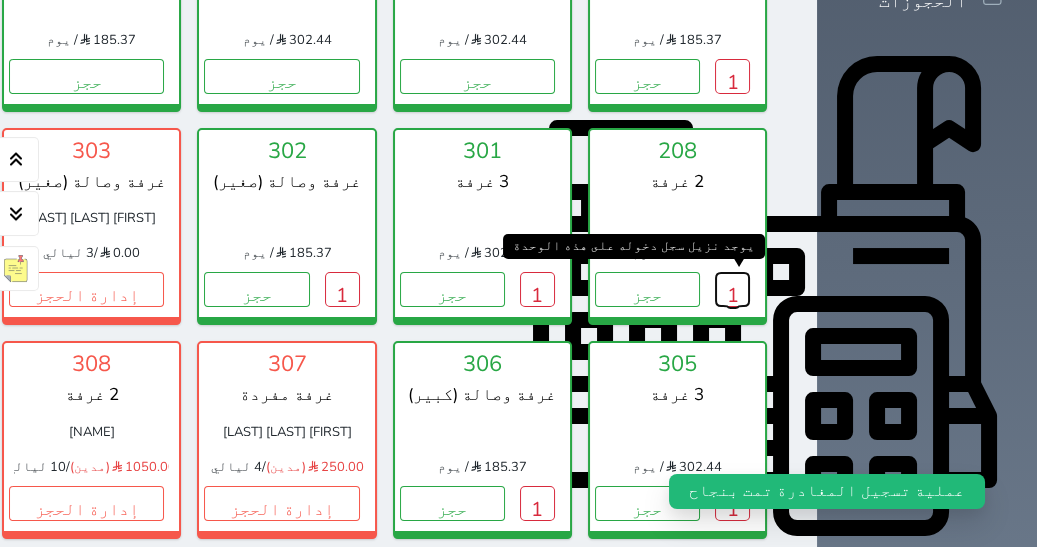 click on "1" at bounding box center [732, 289] 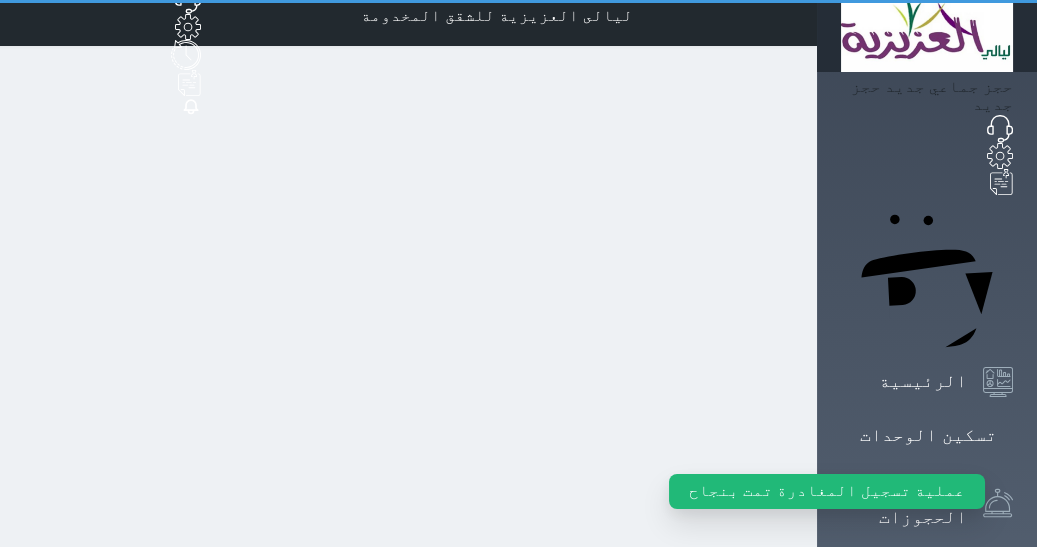 scroll, scrollTop: 0, scrollLeft: 0, axis: both 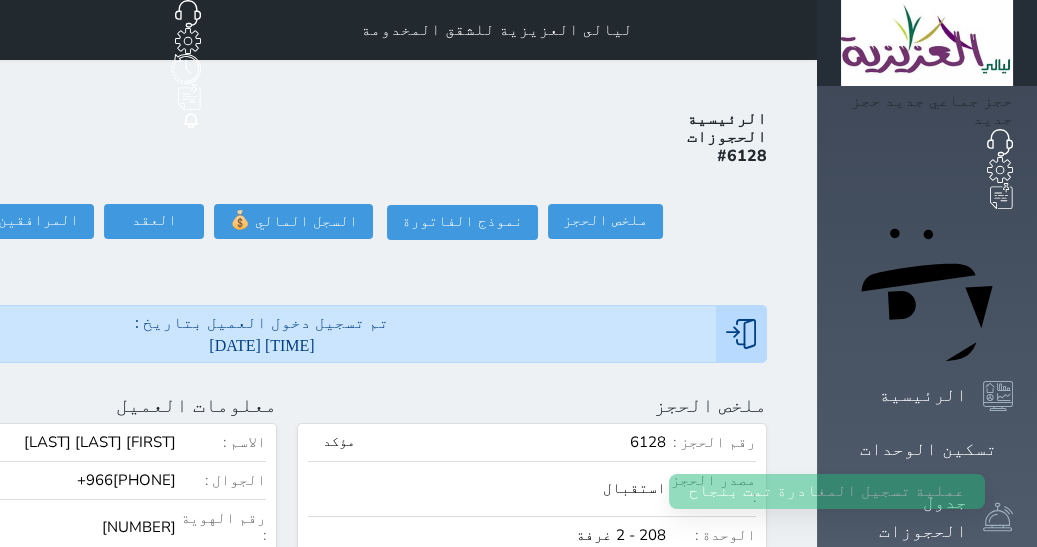 click on "تسجيل مغادرة" at bounding box center [-117, 221] 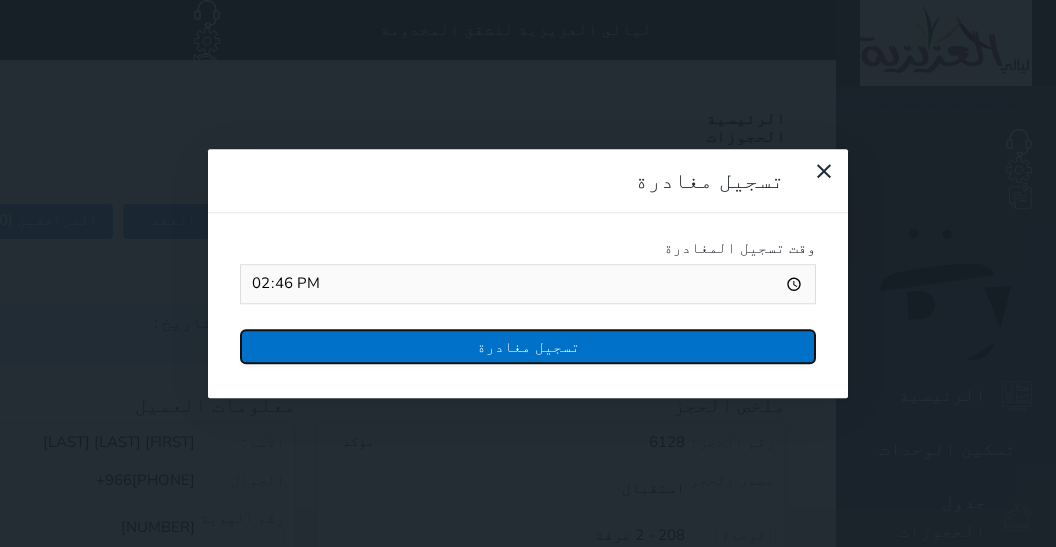 click on "تسجيل مغادرة" at bounding box center (528, 346) 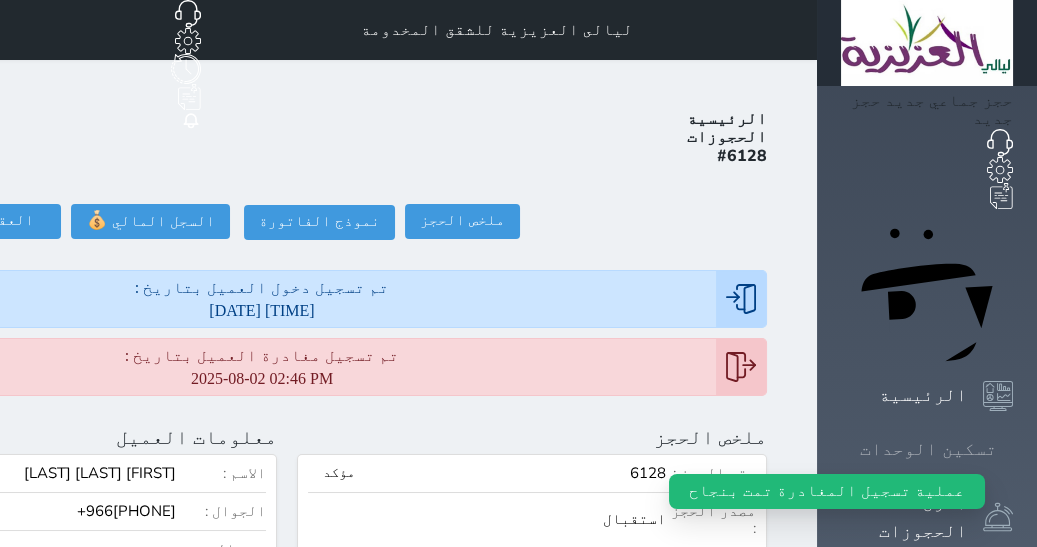 click at bounding box center (1013, 449) 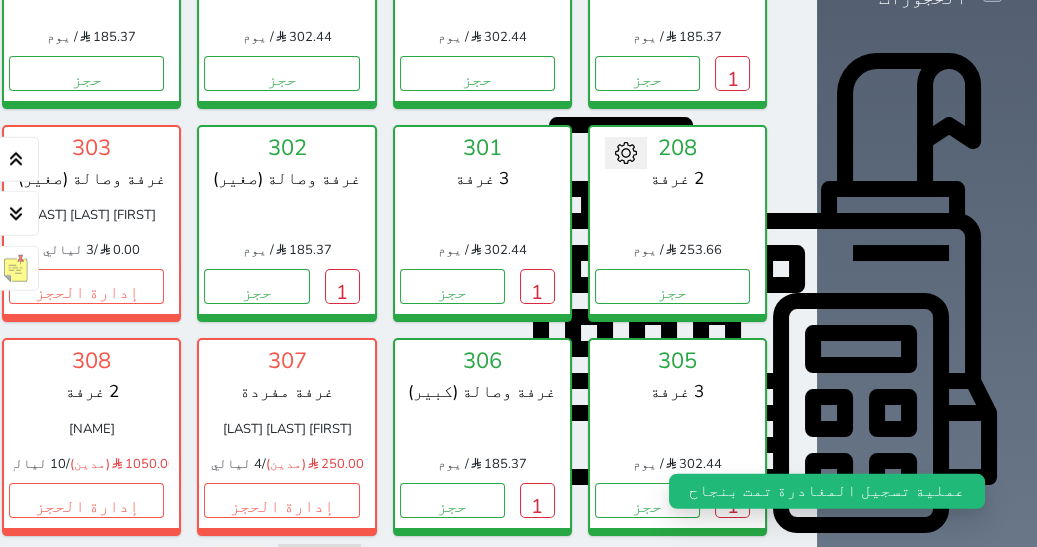 scroll, scrollTop: 618, scrollLeft: 0, axis: vertical 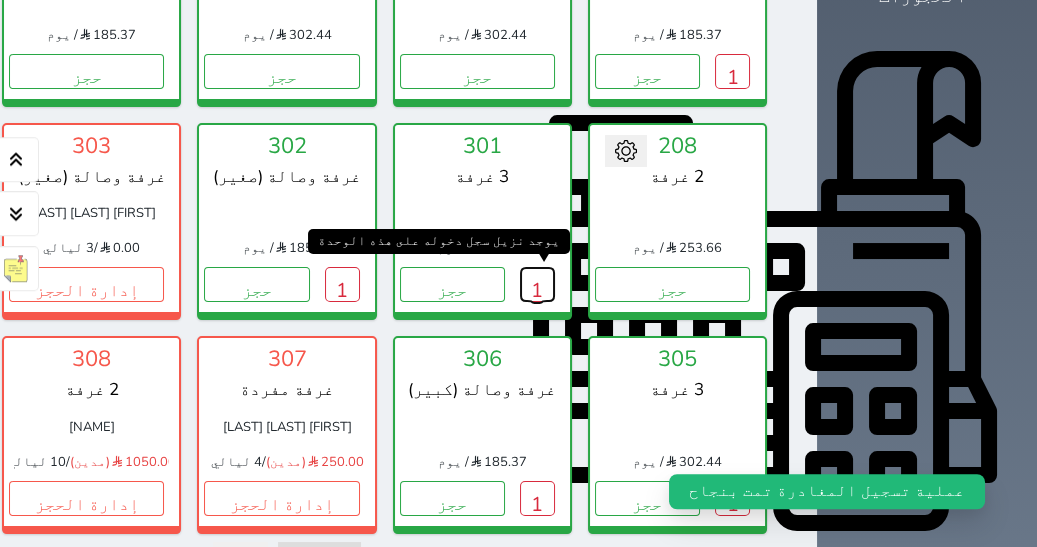 click on "1" at bounding box center (537, 284) 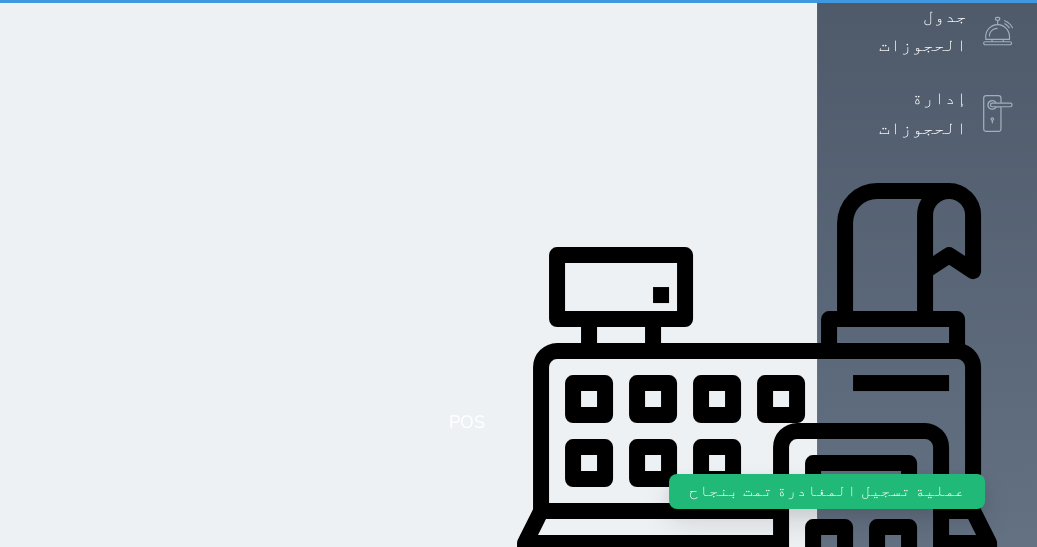 scroll, scrollTop: 0, scrollLeft: 0, axis: both 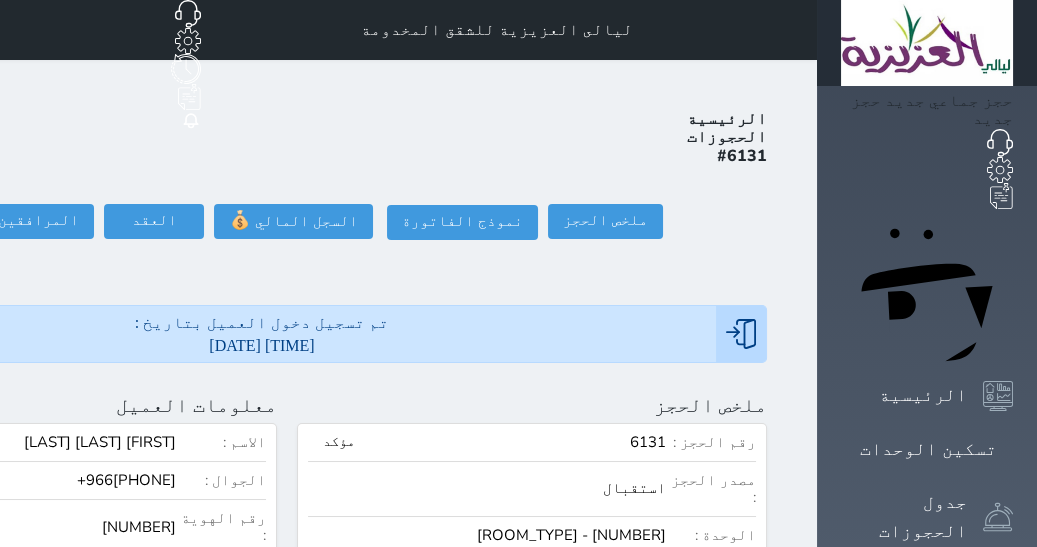 click on "تسجيل مغادرة" at bounding box center [-117, 221] 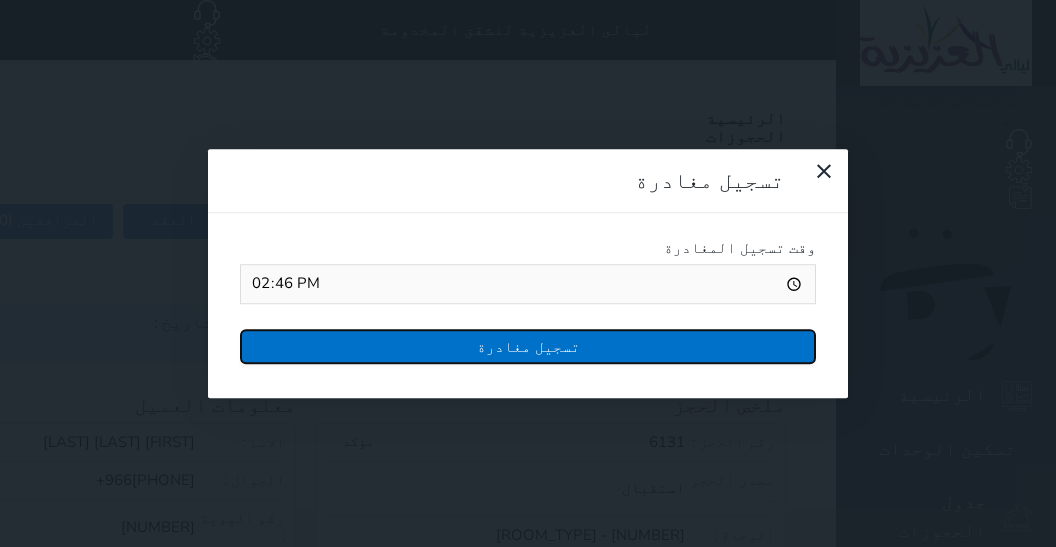 click on "تسجيل مغادرة" at bounding box center (528, 346) 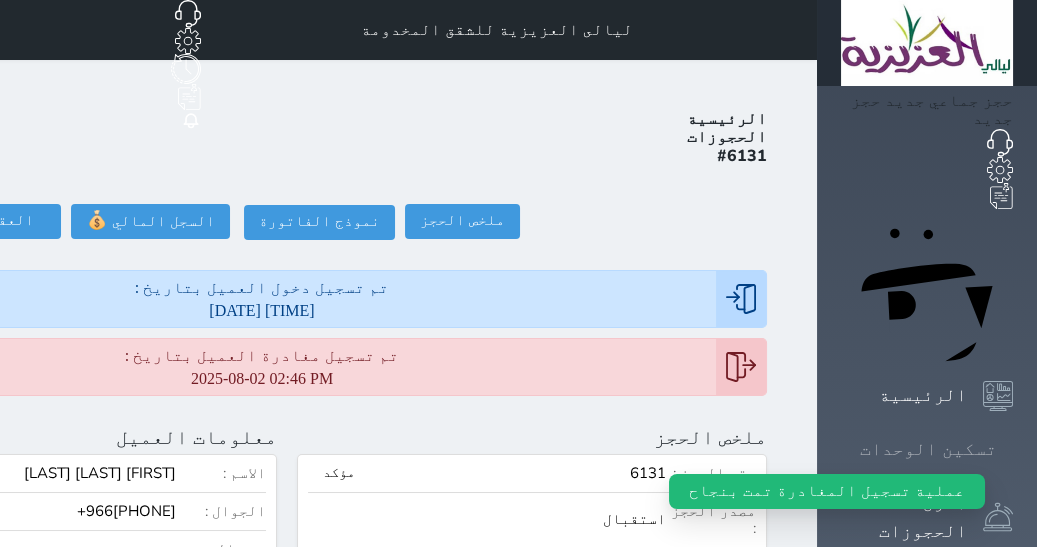 click on "تسكين الوحدات" at bounding box center [928, 449] 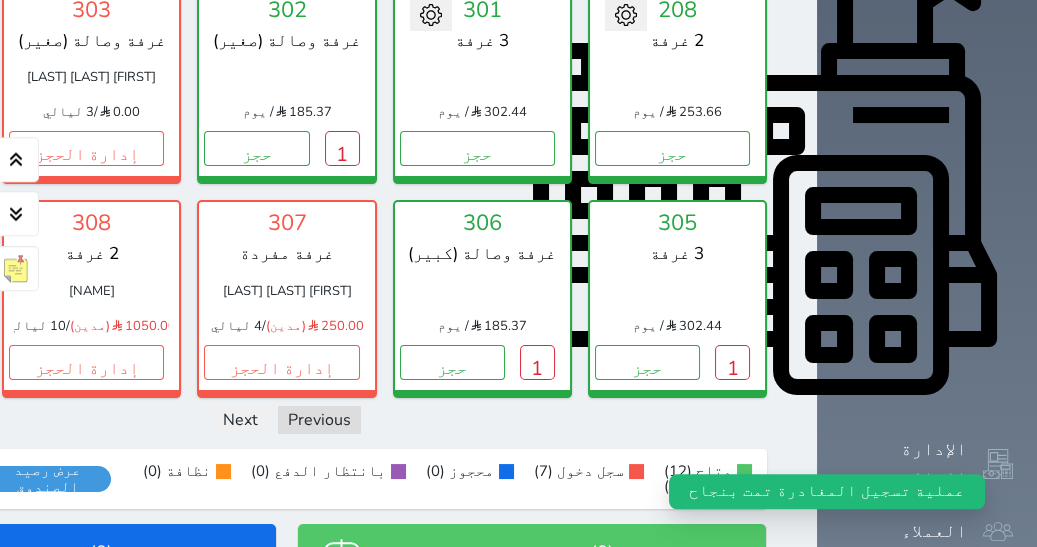 scroll, scrollTop: 756, scrollLeft: 0, axis: vertical 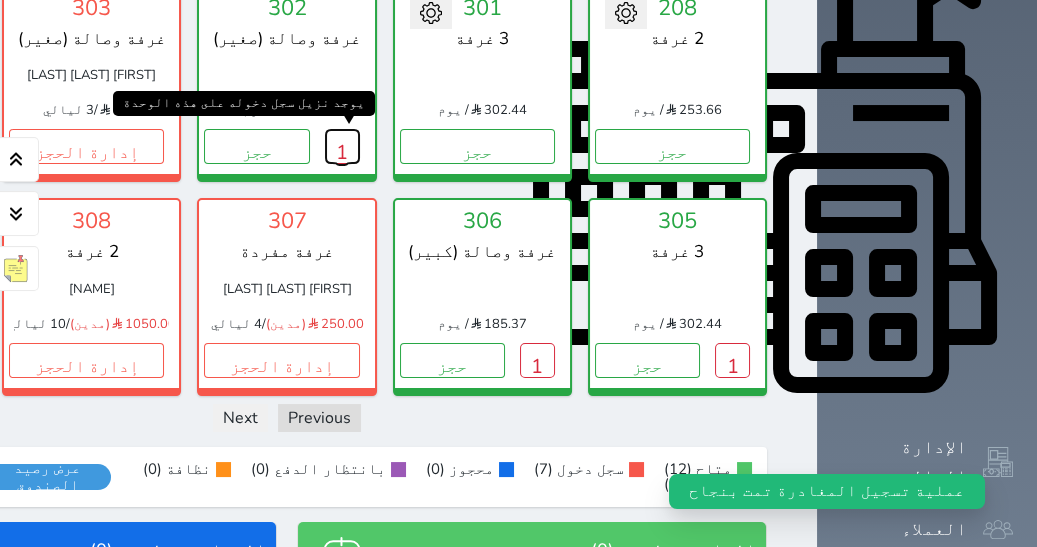 click on "1" at bounding box center [342, 146] 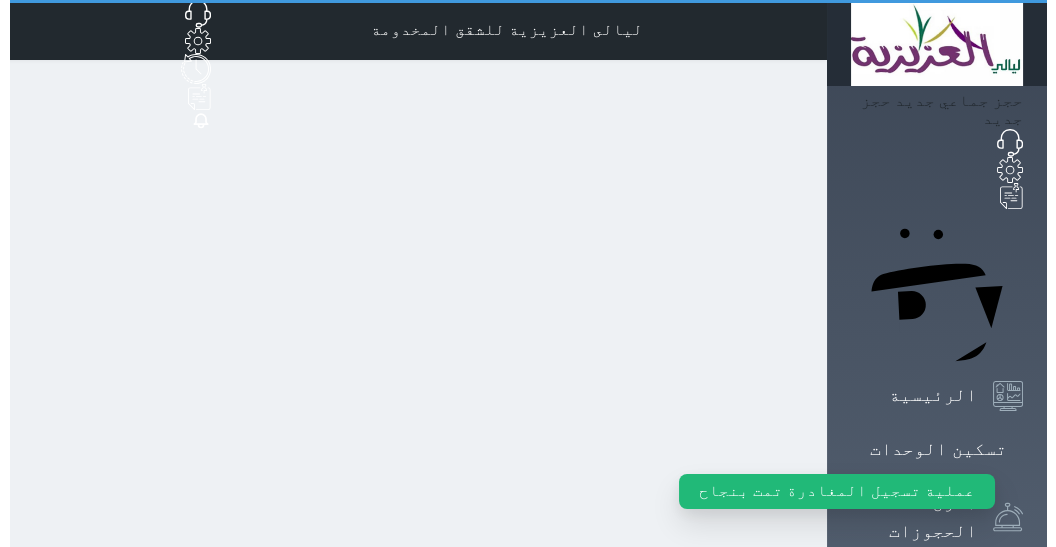 scroll, scrollTop: 0, scrollLeft: 0, axis: both 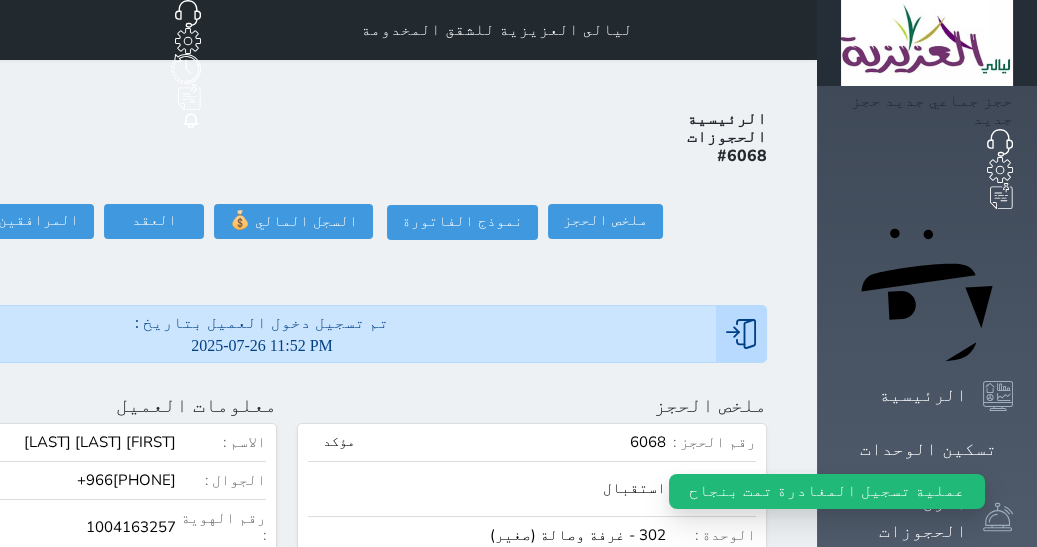 select 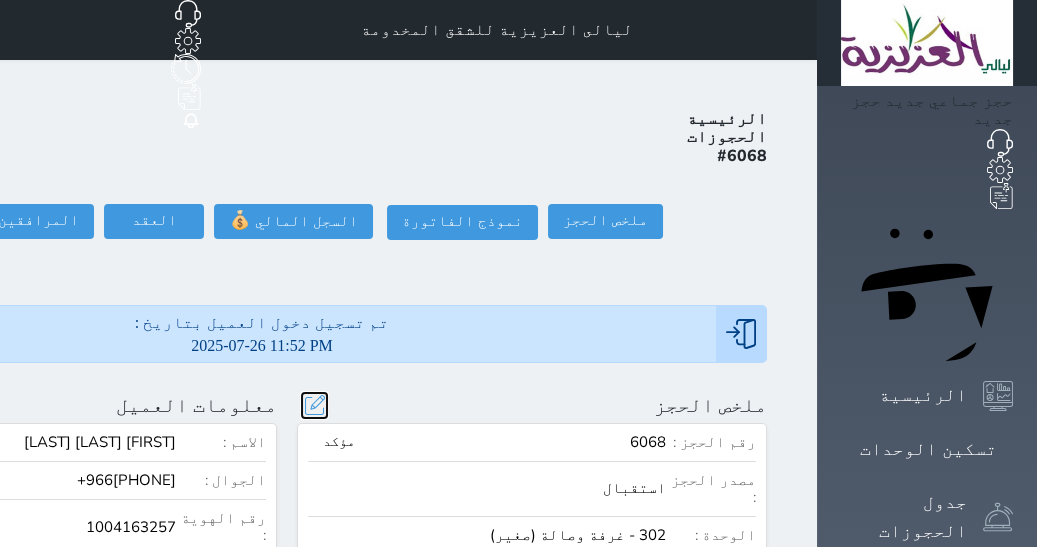 click at bounding box center [314, 405] 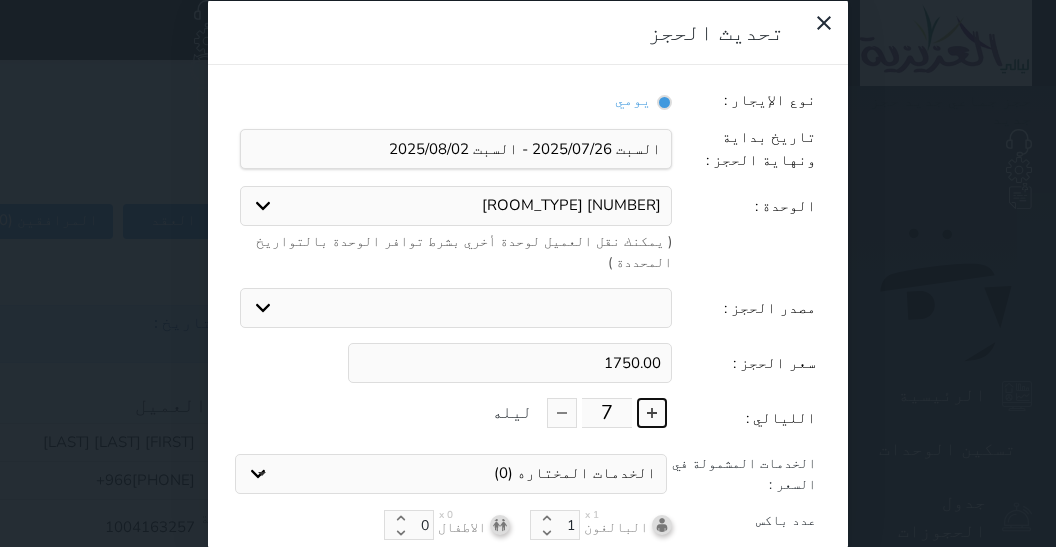 click at bounding box center (652, 413) 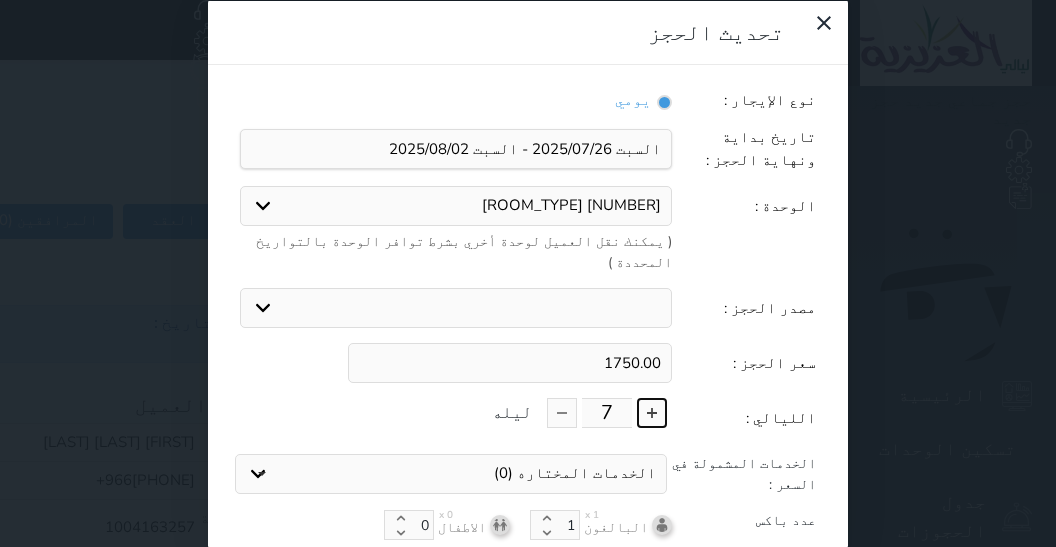type on "8" 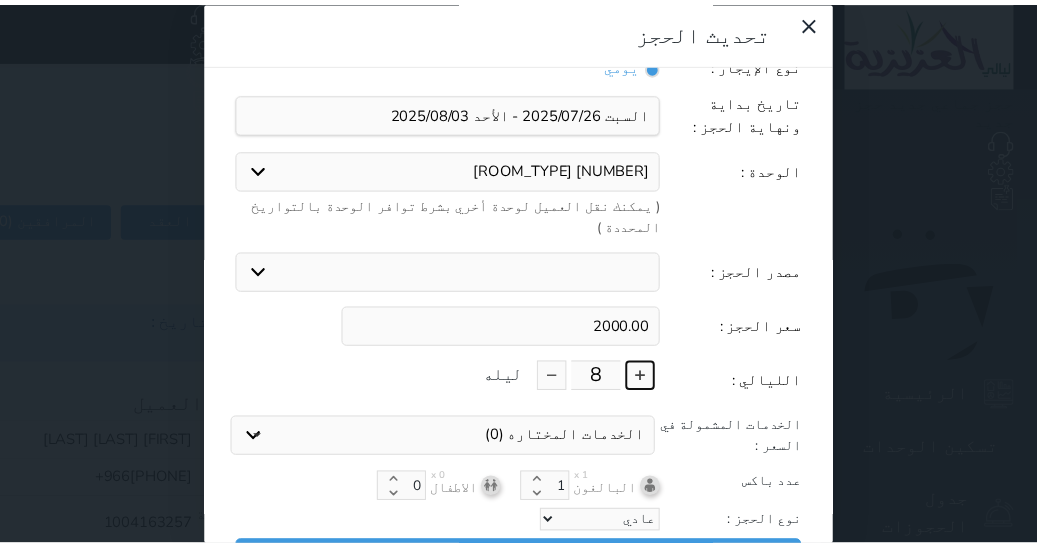 scroll, scrollTop: 47, scrollLeft: 0, axis: vertical 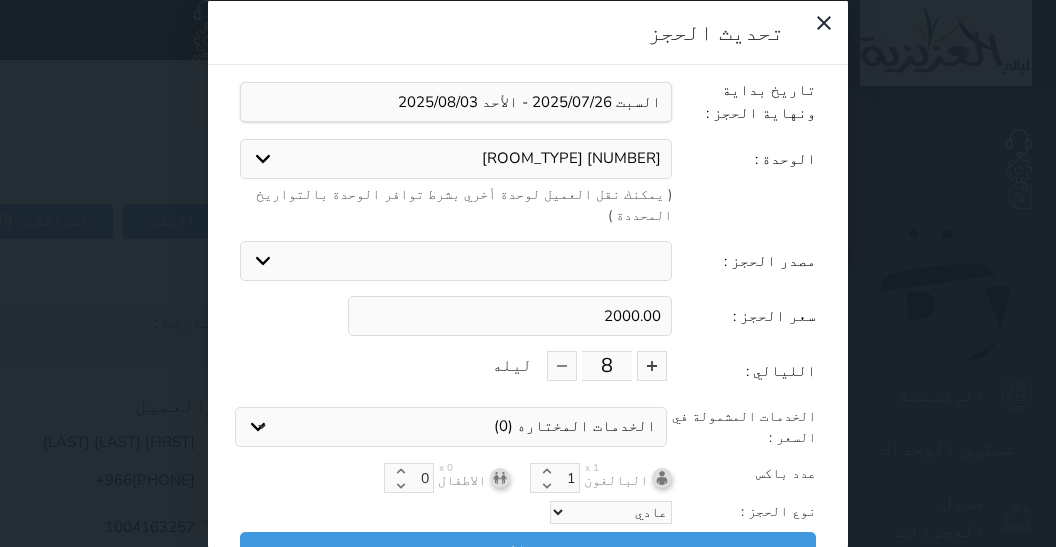 click on "نوع الإيجار :     يومي     تاريخ بداية ونهاية الحجز :     الوحدة :   302 غرفة وصالة (صغير)   101 غرفة مفردة 202 غرفة وصالة (صغير) 204 3 غرفة 205 3 غرفة 206 غرفة وصالة (كبير) 207 غرفة مفردة 208 2 غرفة 301 3 غرفة   ( يمكنك نقل العميل لوحدة أخري بشرط توافر الوحدة بالتواريخ المحددة )   مصدر الحجز :   استقبال الموقع الإلكتروني بوكينج المسافر اكسبيديا مواقع التواصل الإجتماعي اويو اخرى     سعر الحجز :   2000.00         الليالي :     8     ليله    الخدمات المشمولة في السعر :   الخدمات المختاره (0)  تحديد الكل  ×  فطار   عدد باكس           البالغون   x 1   1                             الاطفال   x 0   0               نوع الحجز :     تحديث الحجز" at bounding box center [528, 309] 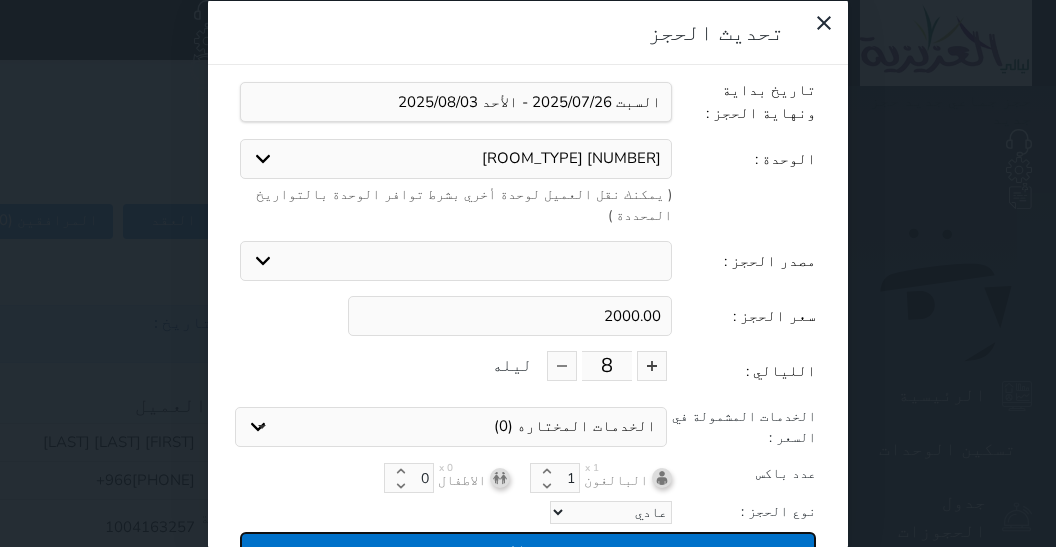 click on "تحديث الحجز" at bounding box center [528, 549] 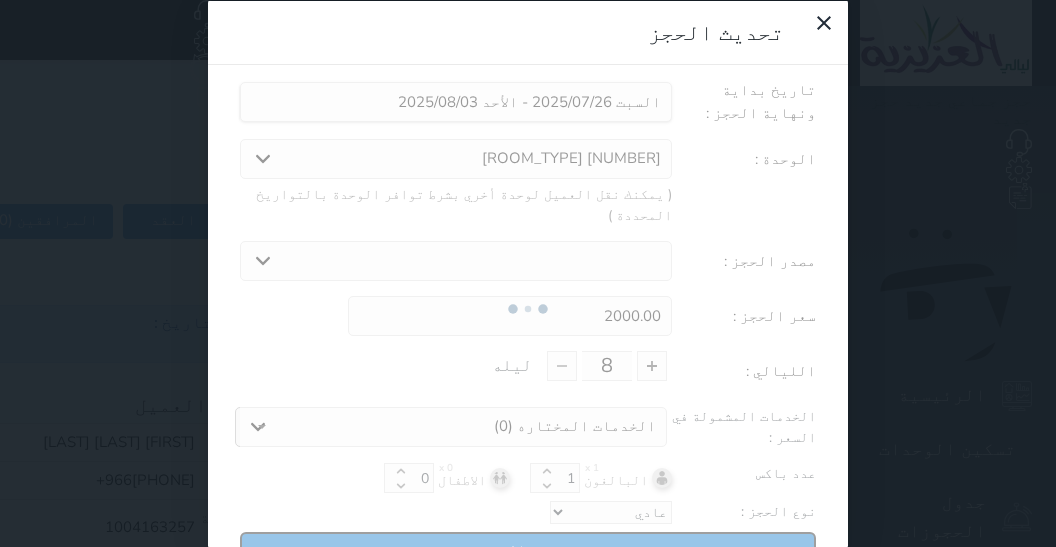 type on "2000" 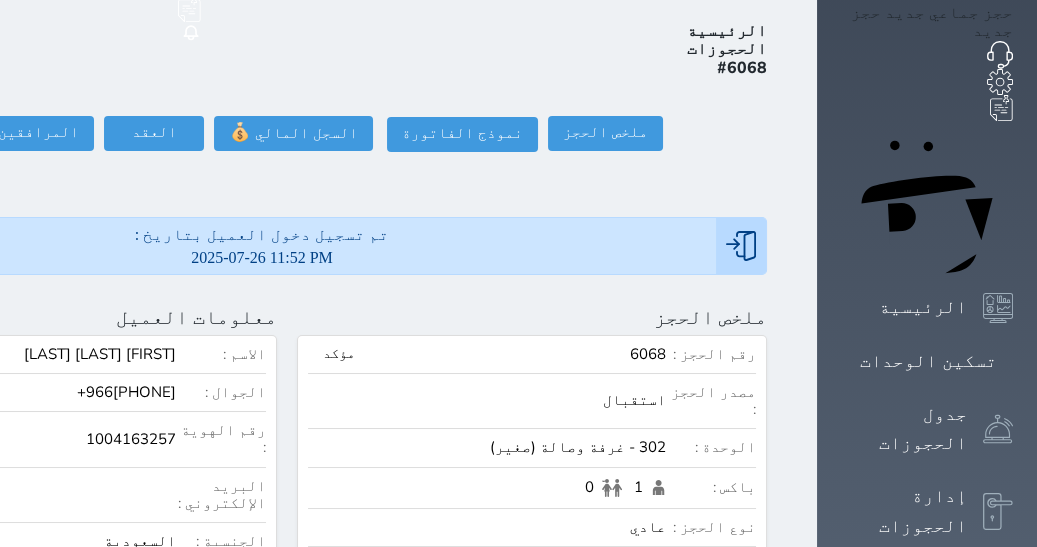scroll, scrollTop: 0, scrollLeft: 0, axis: both 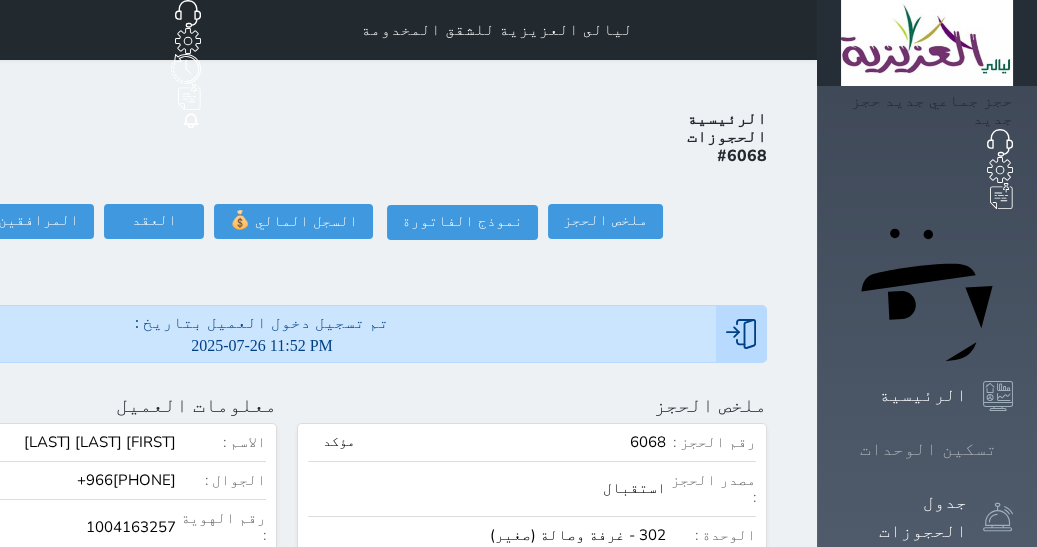 click 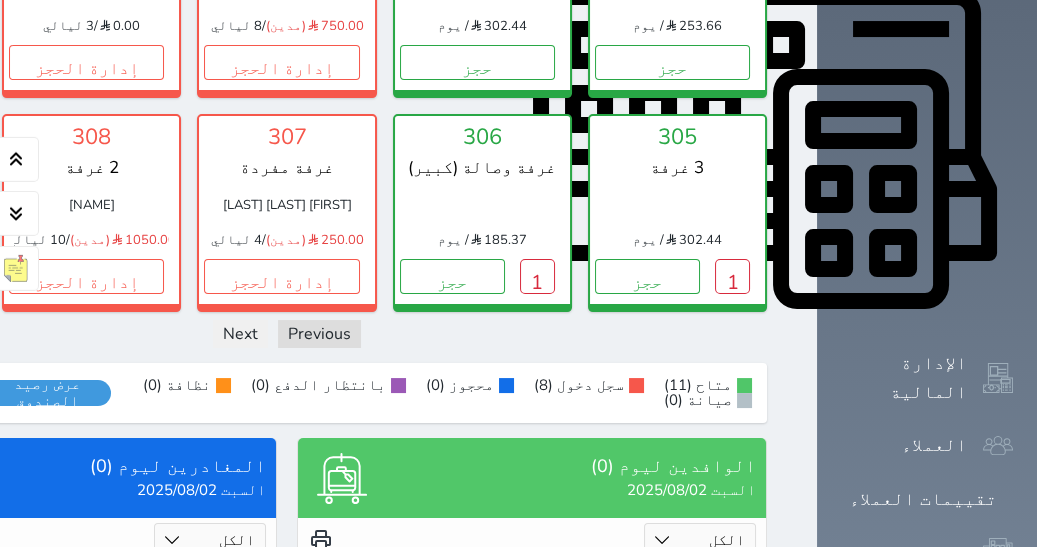 scroll, scrollTop: 827, scrollLeft: 0, axis: vertical 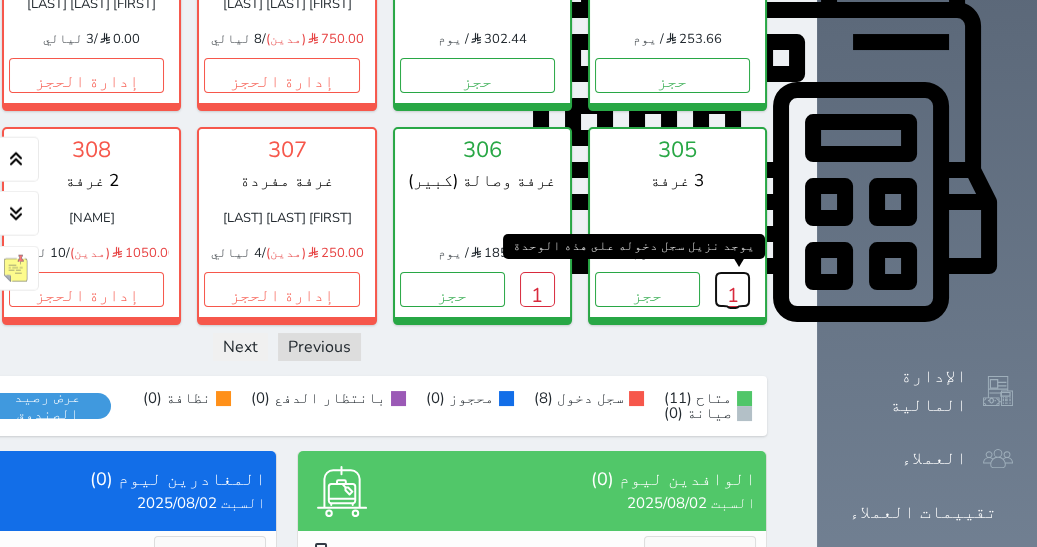 click on "1" at bounding box center (732, 289) 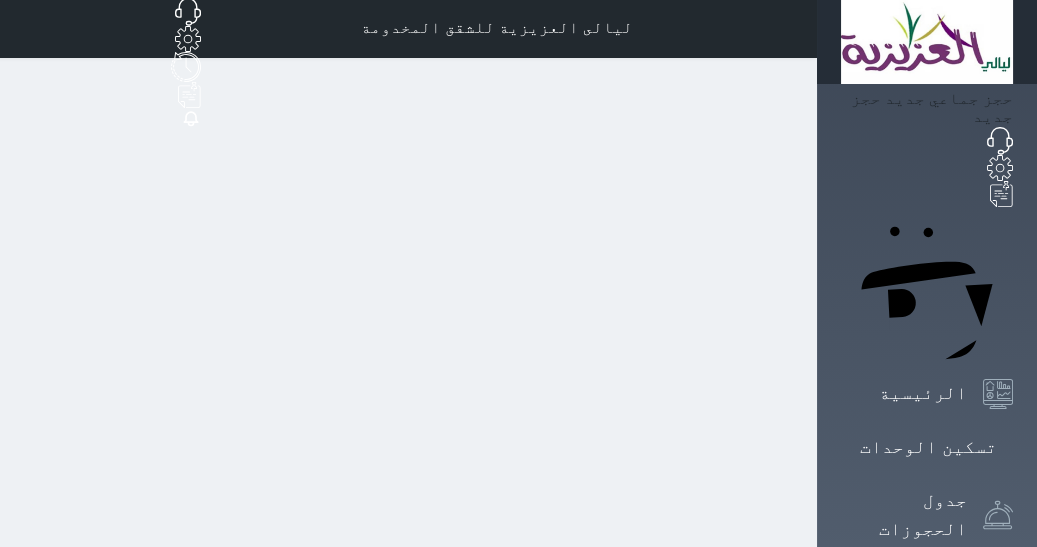 scroll, scrollTop: 0, scrollLeft: 0, axis: both 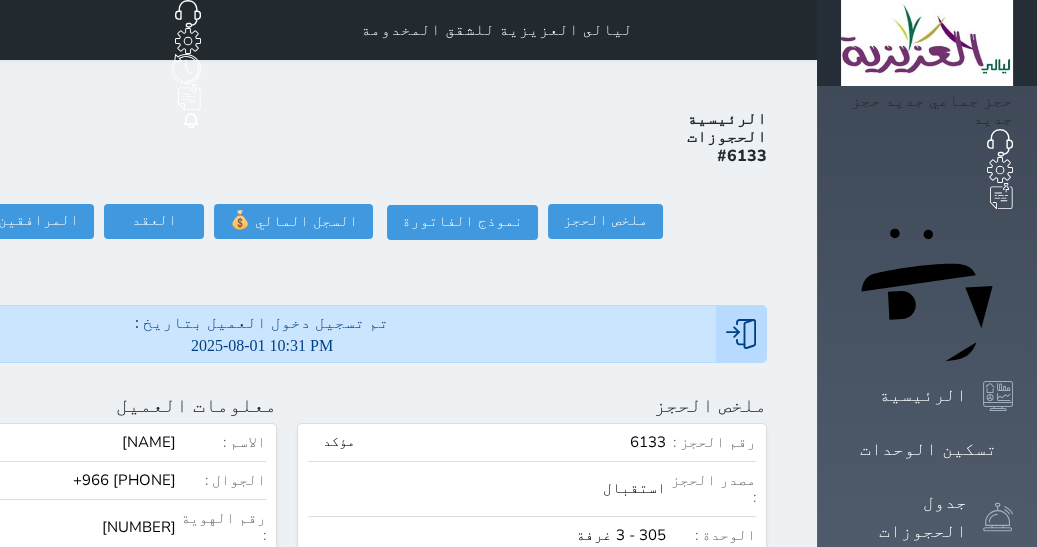 click on "تسجيل مغادرة" at bounding box center [-117, 221] 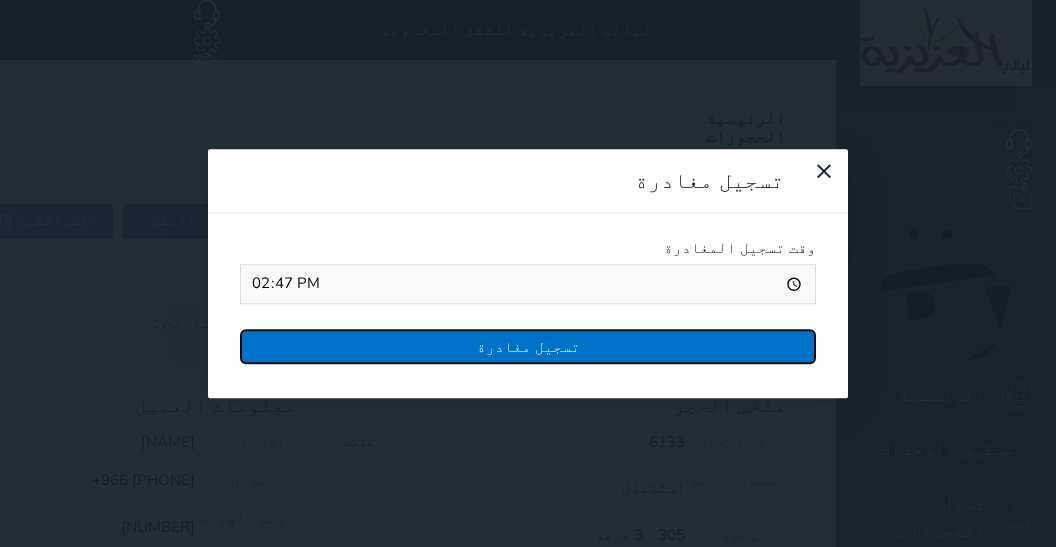 click on "تسجيل مغادرة" at bounding box center [528, 346] 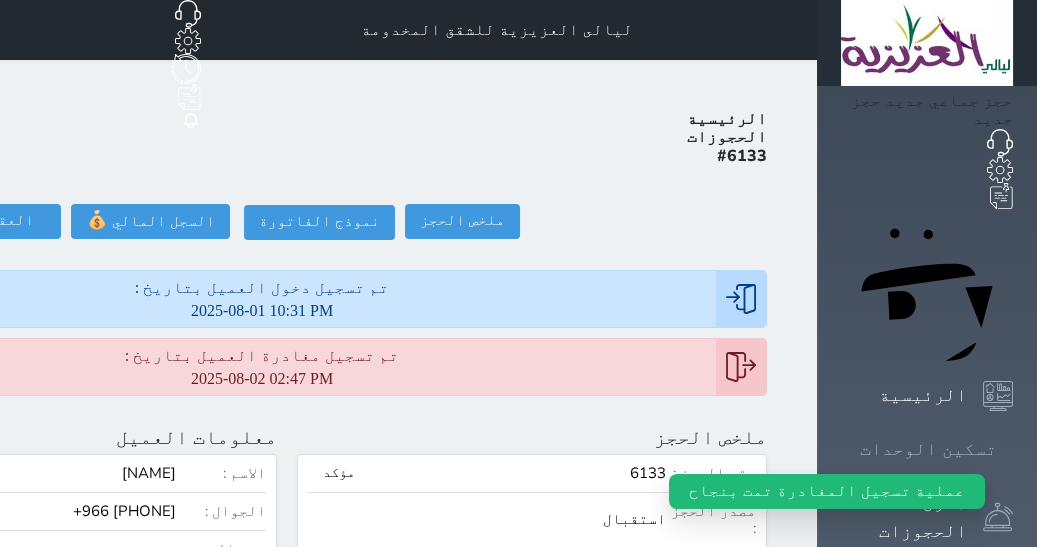 click on "تسكين الوحدات" at bounding box center (928, 449) 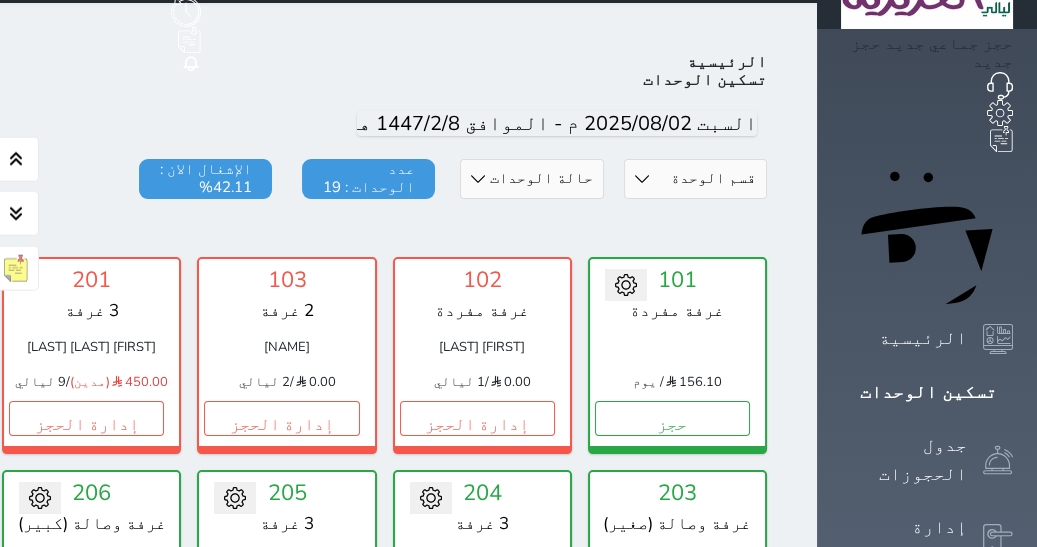 scroll, scrollTop: 63, scrollLeft: 0, axis: vertical 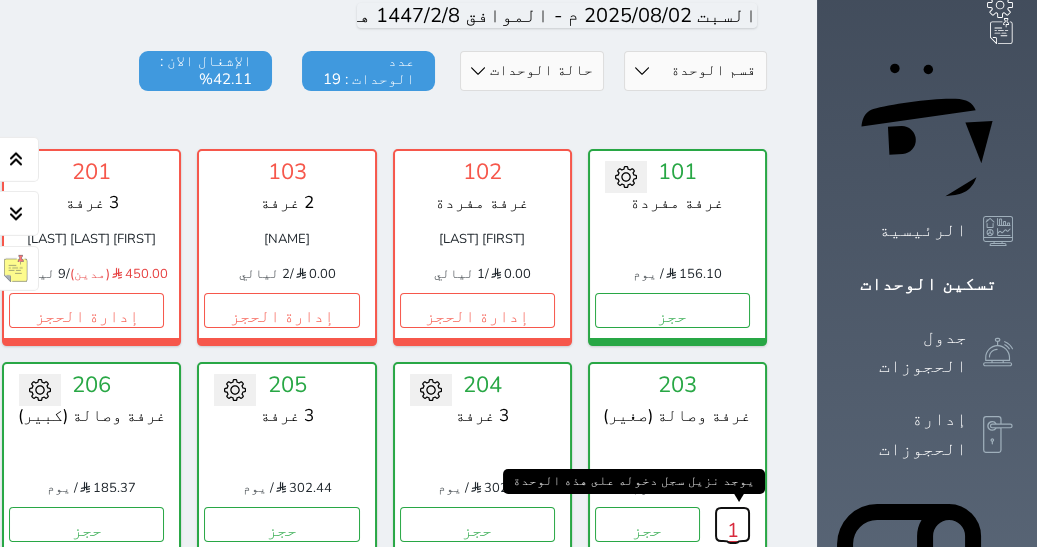 click on "1" at bounding box center [732, 524] 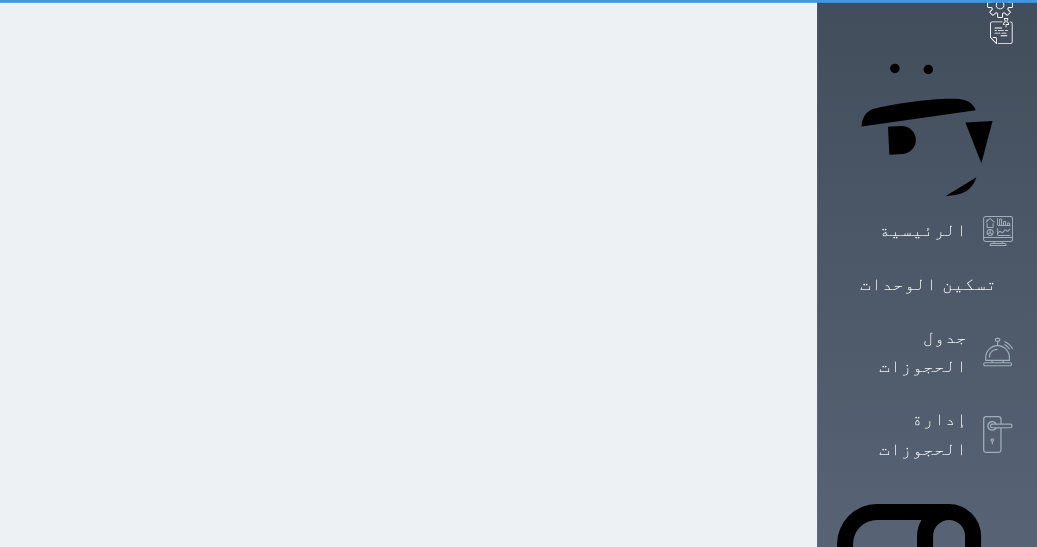 scroll, scrollTop: 5, scrollLeft: 0, axis: vertical 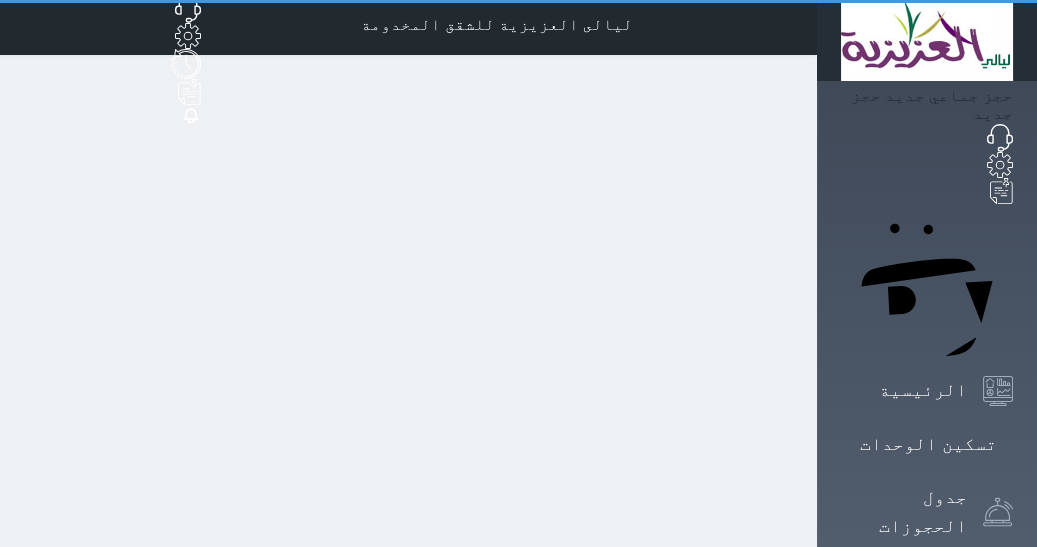 click on "ليالى العزيزية للشقق المخدومة
حجز جماعي جديد   حجز جديد   غير مرتبط مع منصة زاتكا المرحلة الثانية   غير مرتبط مع شموس   مرتبط مع المنصة الوطنية للرصد السياحي             إشعار   الغرفة   النزيل   المصدر
Admin
الرئيسية   تسكين الوحدات       اليوم   قسم الوحدة   غرفة وصالة (كبير) غرفة وصالة (صغير) 3 غرفة 2 غرفة غرفة مفردة   حالة الوحدات متاح تحت التنظيف تحت الصيانة سجل دخول  لم يتم تسجيل الدخول   عدد الوحدات : 19   الإشغال الان : 42.11%
تحويل لتحت الصيانة
تحويل لتحت التنظيف
101   غرفة مفردة
156.10" at bounding box center (287, 860) 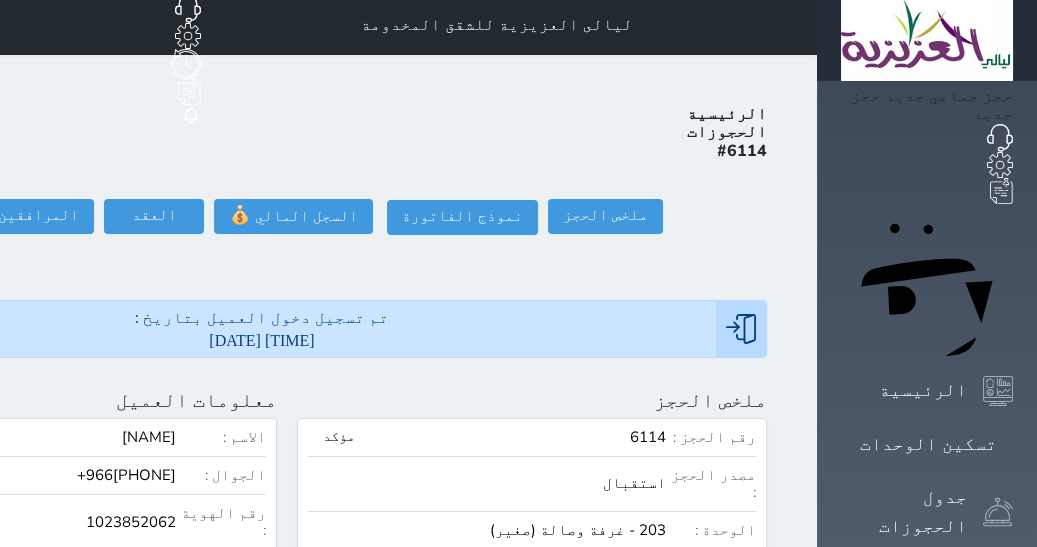 click on "تسجيل مغادرة" at bounding box center (-117, 216) 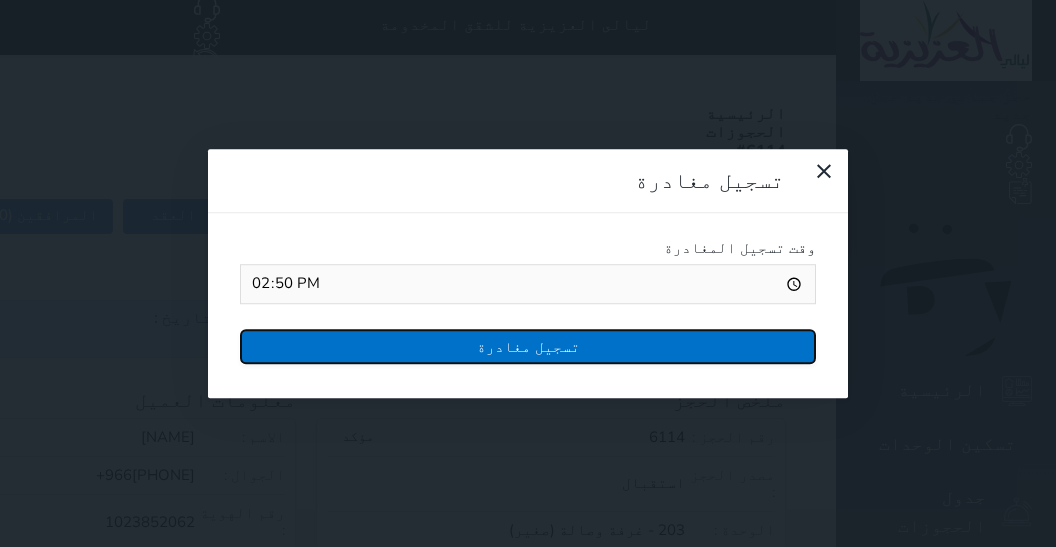 click on "تسجيل مغادرة" at bounding box center (528, 346) 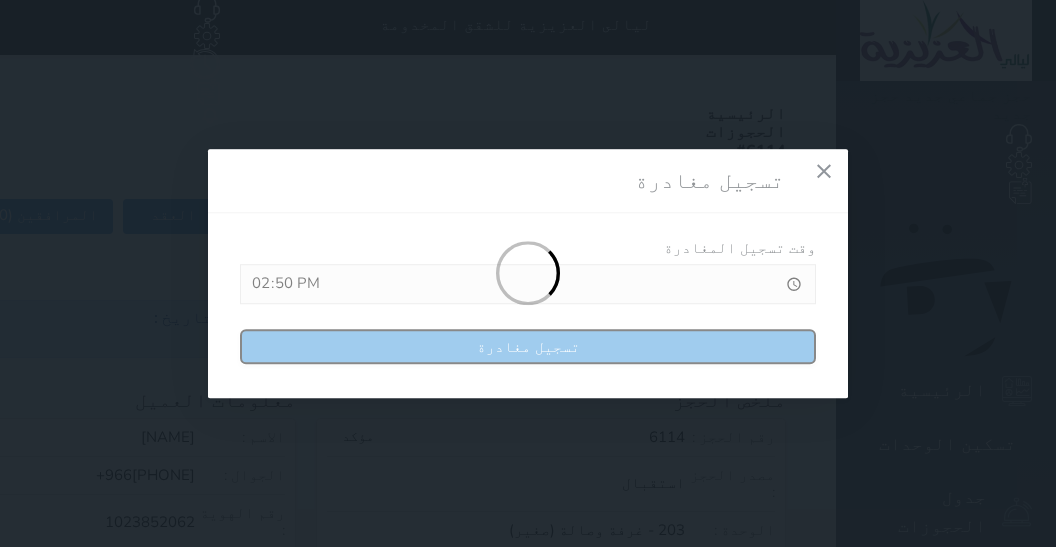 click on "تسجيل مغادرة                       وقت تسجيل المغادرة    [TIME]
تسجيل مغادرة" at bounding box center (528, 273) 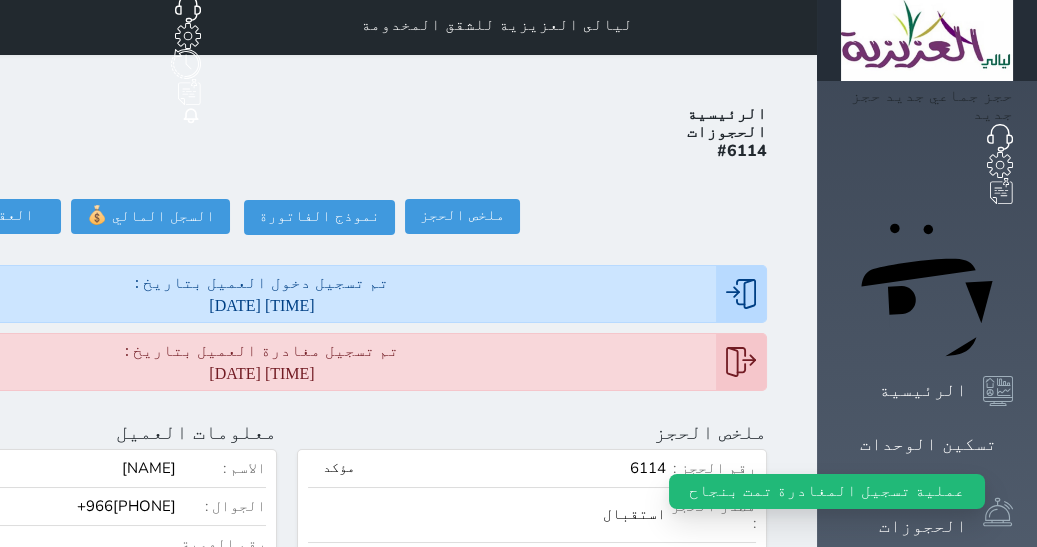 click on "حجز جماعي جديد   حجز جديد             الرئيسية     تسكين الوحدات     جدول الحجوزات     إدارة الحجوزات     POS     الإدارة المالية     العملاء     تقييمات العملاء     الوحدات     الخدمات     التقارير     الإعدادات                                 المدفوعات الالكترونية     الدعم الفني" at bounding box center [927, 941] 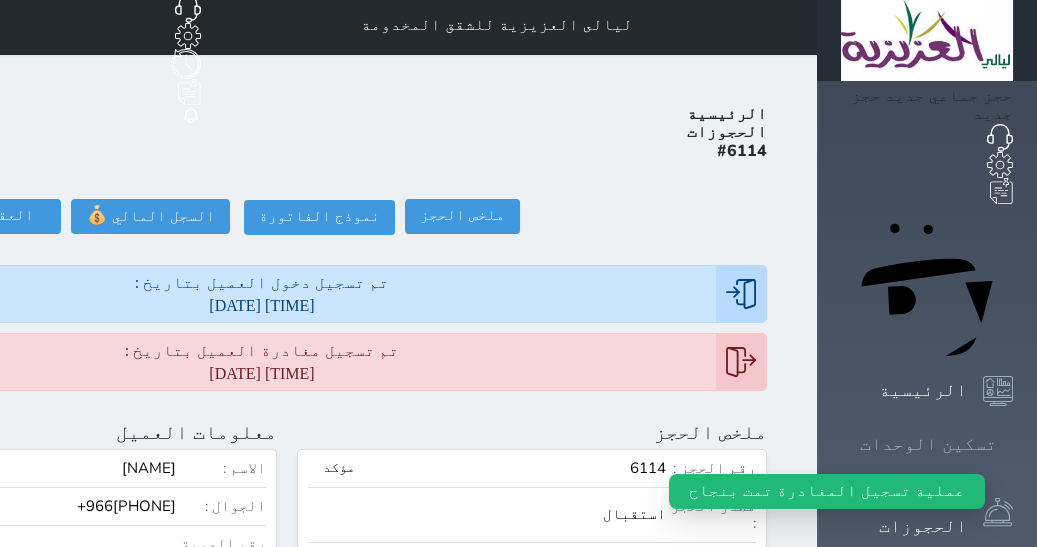 click on "تسكين الوحدات" at bounding box center (927, 444) 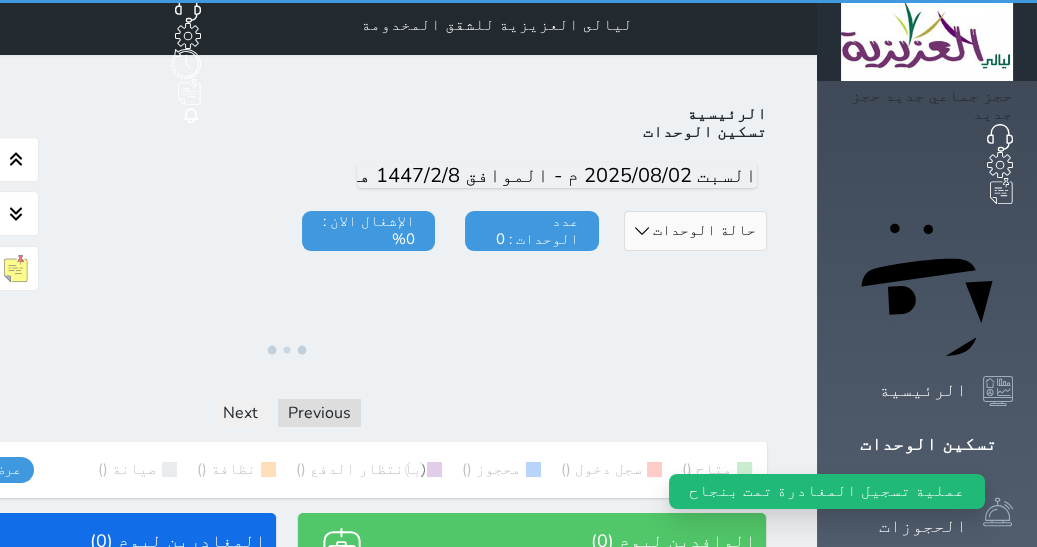 scroll, scrollTop: 0, scrollLeft: 0, axis: both 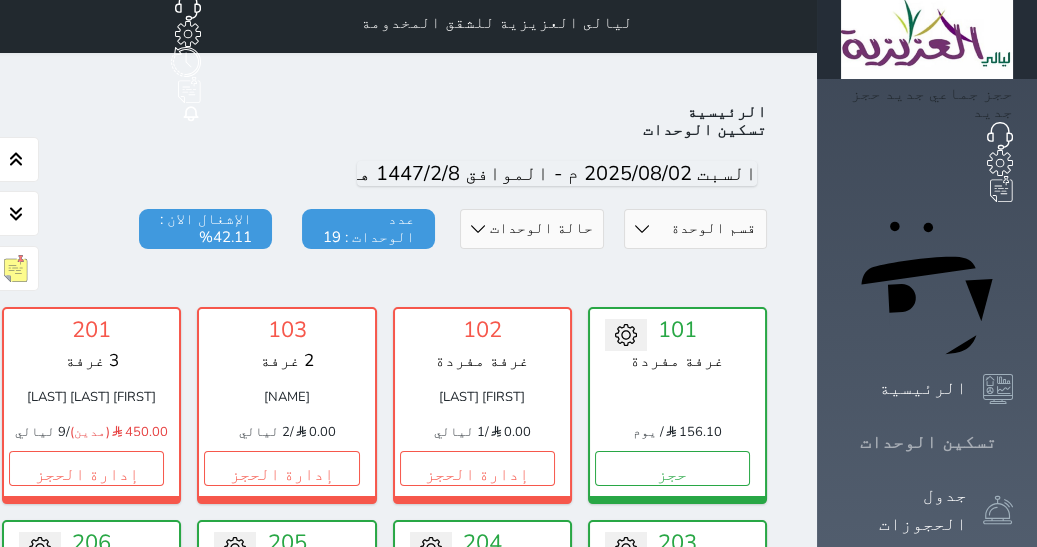 click on "تسكين الوحدات" at bounding box center (927, 442) 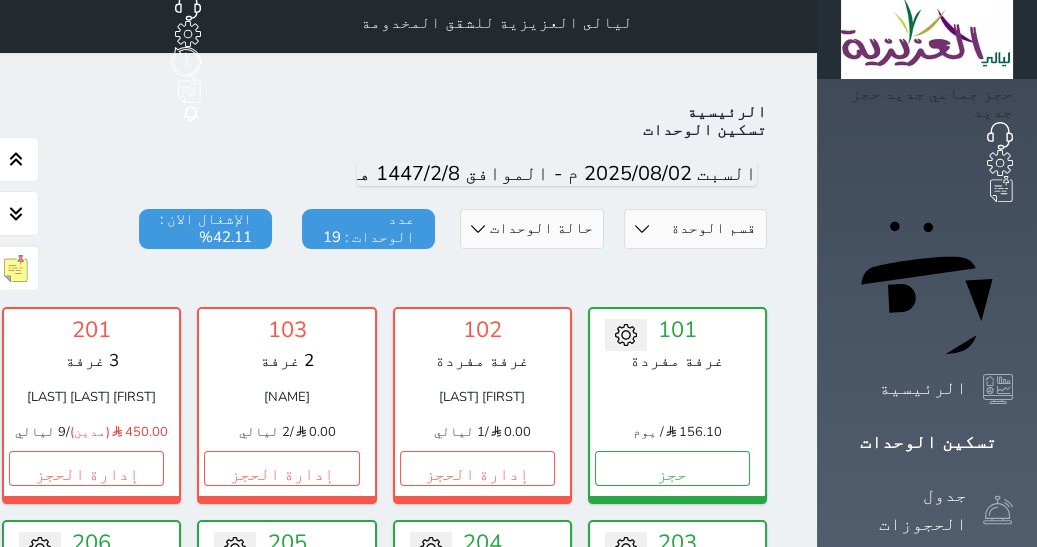 click on "الرئيسية   تسكين الوحدات       اليوم   قسم الوحدة   غرفة وصالة (كبير) غرفة وصالة (صغير) 3 غرفة 2 غرفة غرفة مفردة   حالة الوحدات متاح تحت التنظيف تحت الصيانة سجل دخول  لم يتم تسجيل الدخول   عدد الوحدات : 19   الإشغال الان : 42.11%
تحويل لتحت الصيانة
تحويل لتحت التنظيف
101   غرفة مفردة
156.10
/ يوم       حجز                   تغيير الحالة الى صيانة                   التاريخ المتوقع للانتهاء       حفظ                   102   غرفة مفردة
[NAME]
0.00
/   1 ليالي           إدارة الحجز               تغيير الحالة الى صيانة" at bounding box center [287, 835] 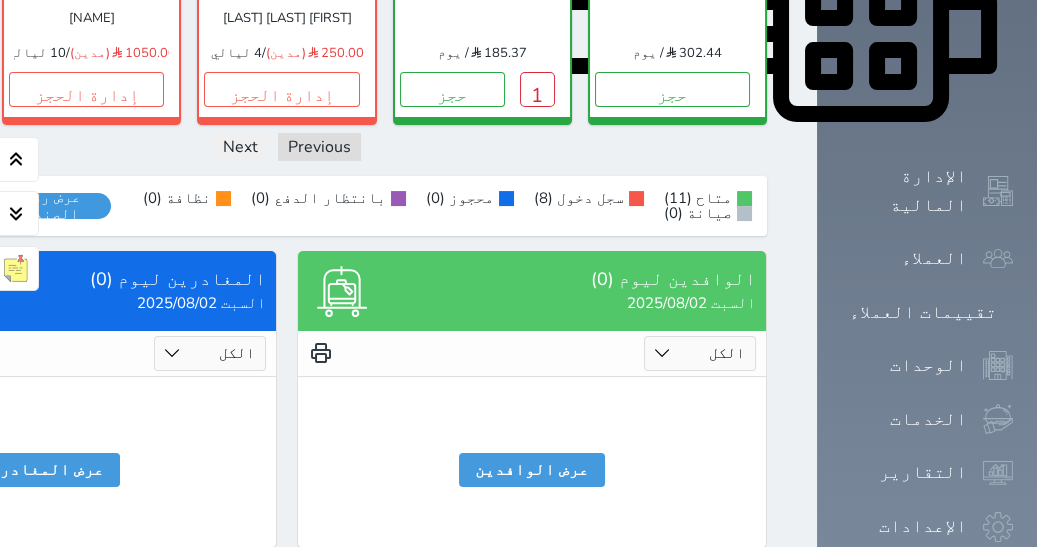 scroll, scrollTop: 1032, scrollLeft: 0, axis: vertical 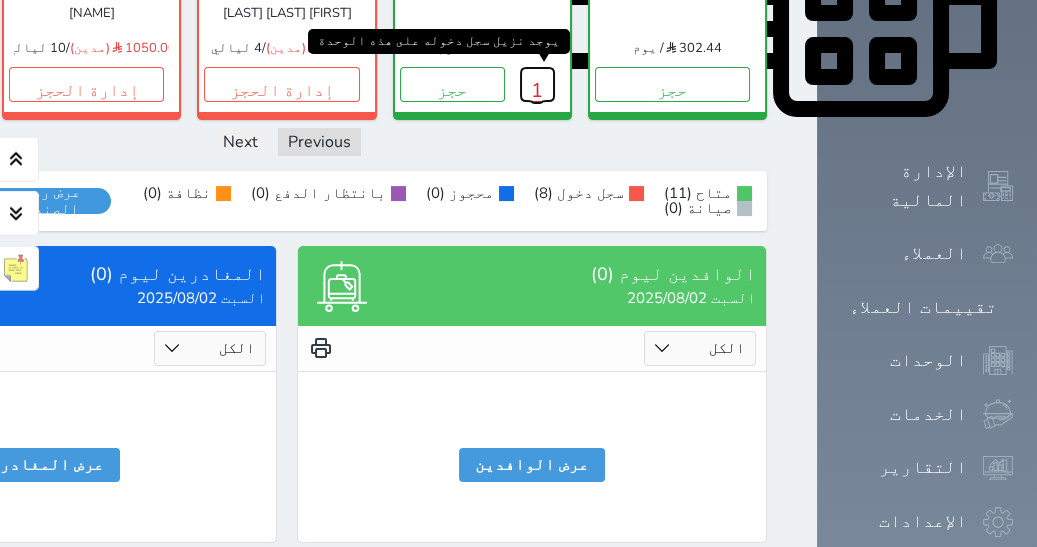 click on "1" at bounding box center [537, 84] 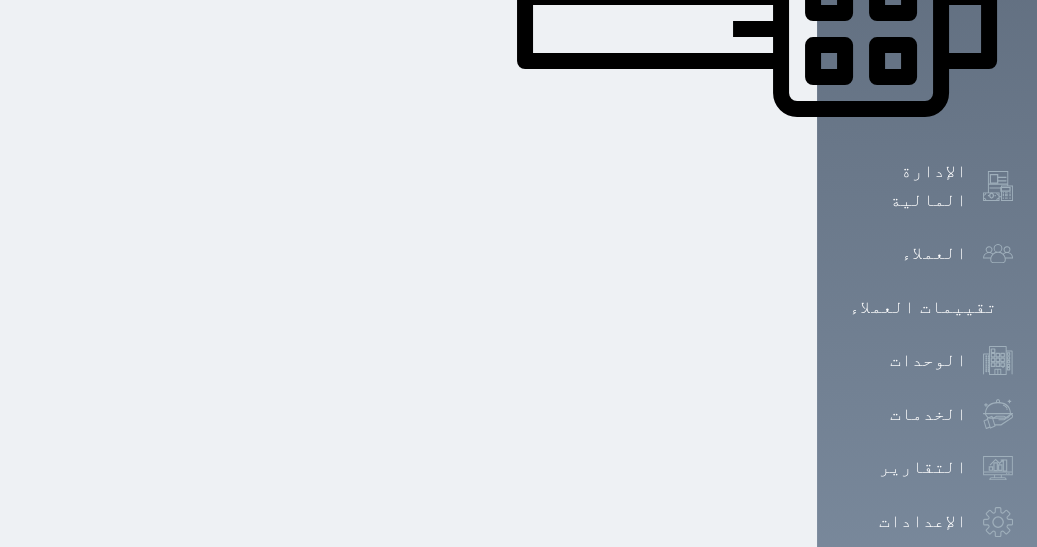 scroll, scrollTop: 0, scrollLeft: 0, axis: both 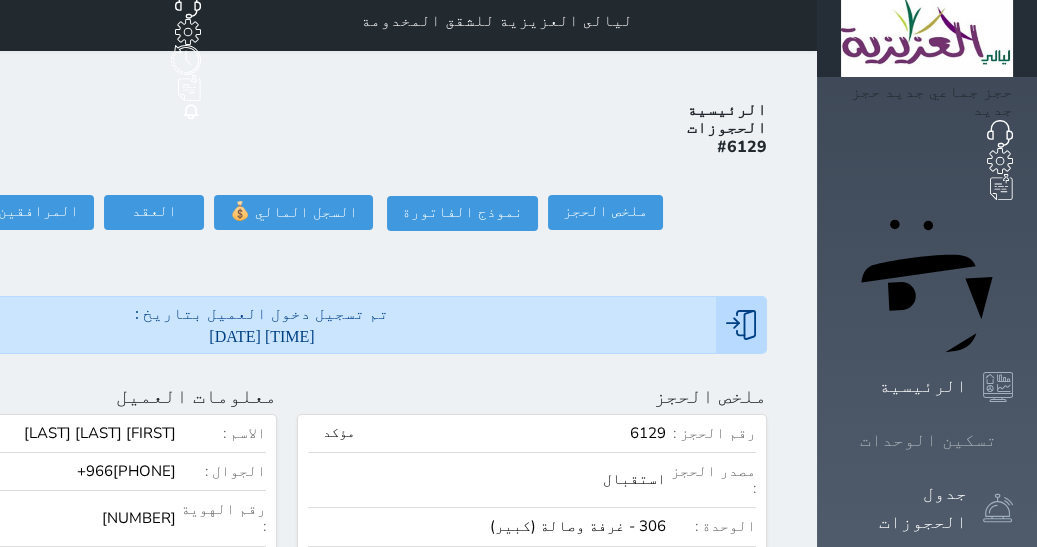 click on "تسكين الوحدات" at bounding box center [928, 440] 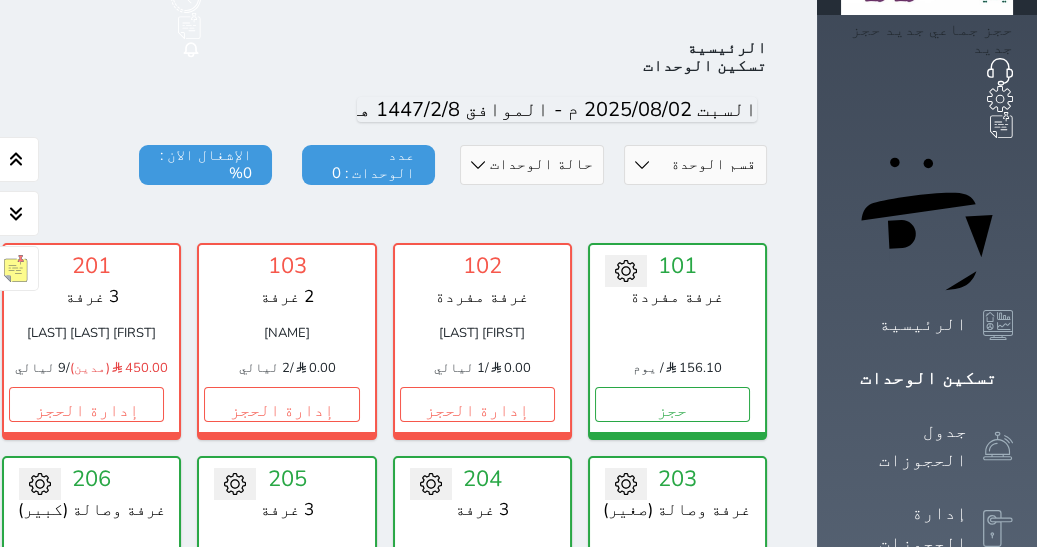 scroll, scrollTop: 77, scrollLeft: 0, axis: vertical 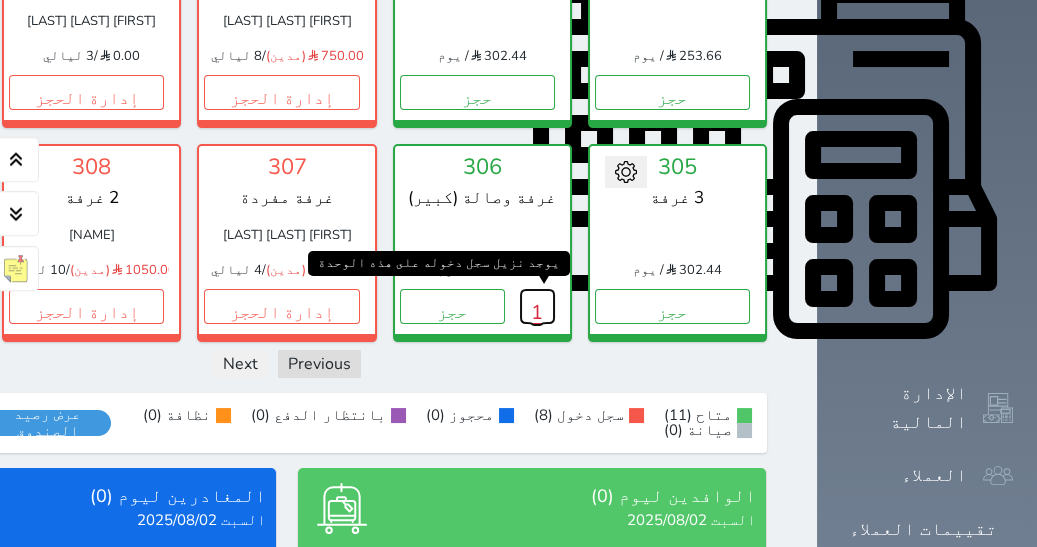 click on "1" at bounding box center [537, 306] 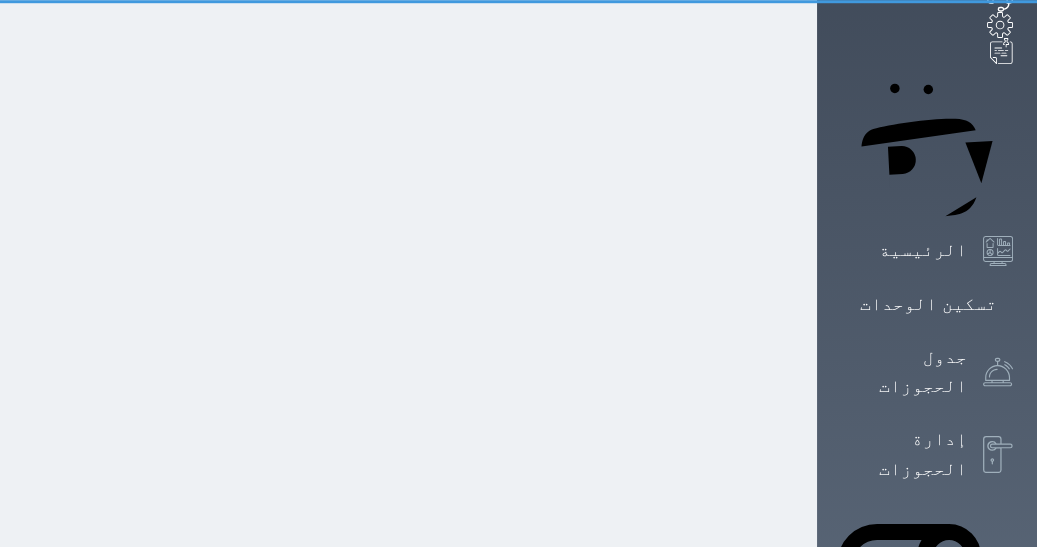 scroll, scrollTop: 0, scrollLeft: 0, axis: both 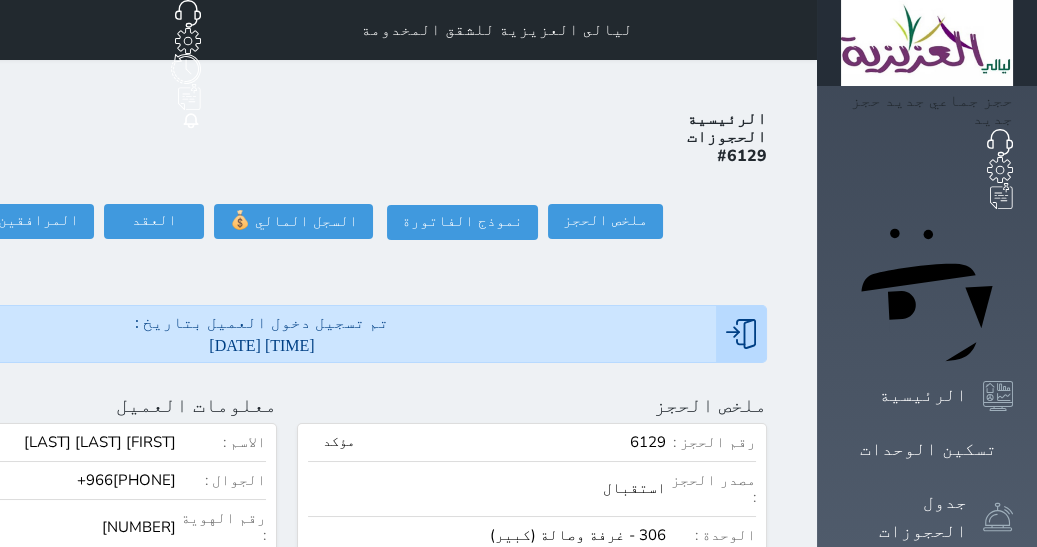 click on "تسجيل مغادرة" at bounding box center [-117, 221] 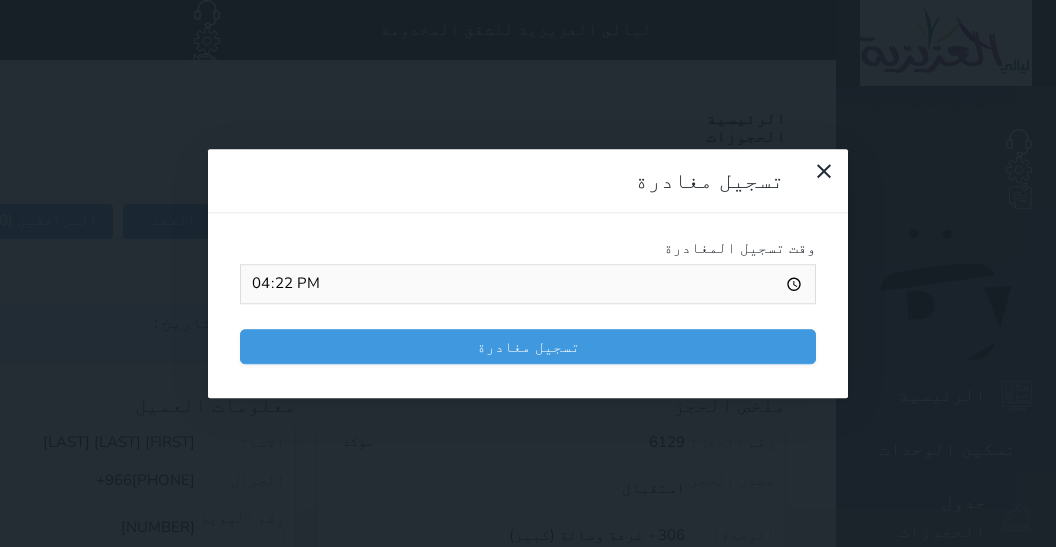click on "تسجيل مغادرة" at bounding box center [528, 346] 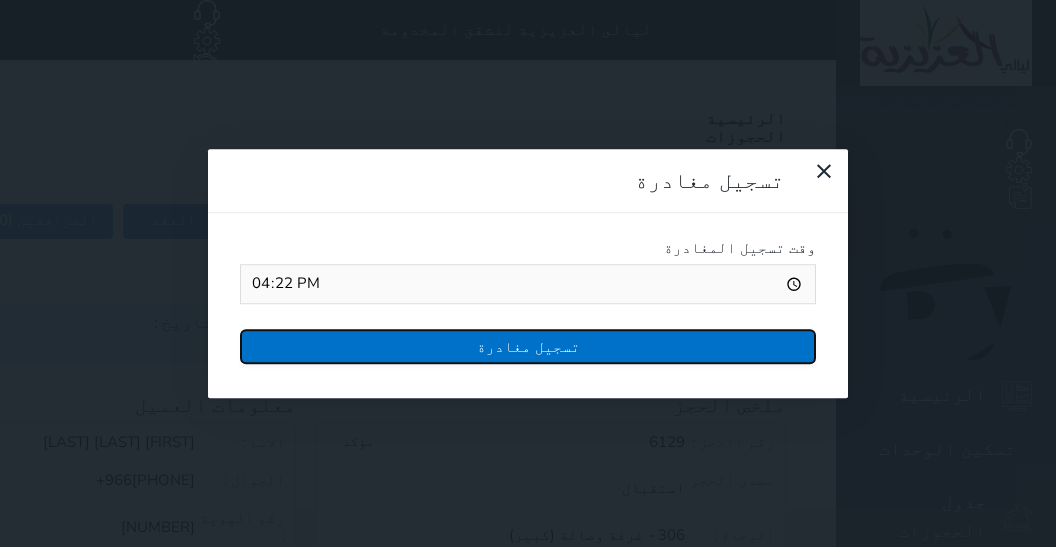 click on "تسجيل مغادرة" at bounding box center [528, 346] 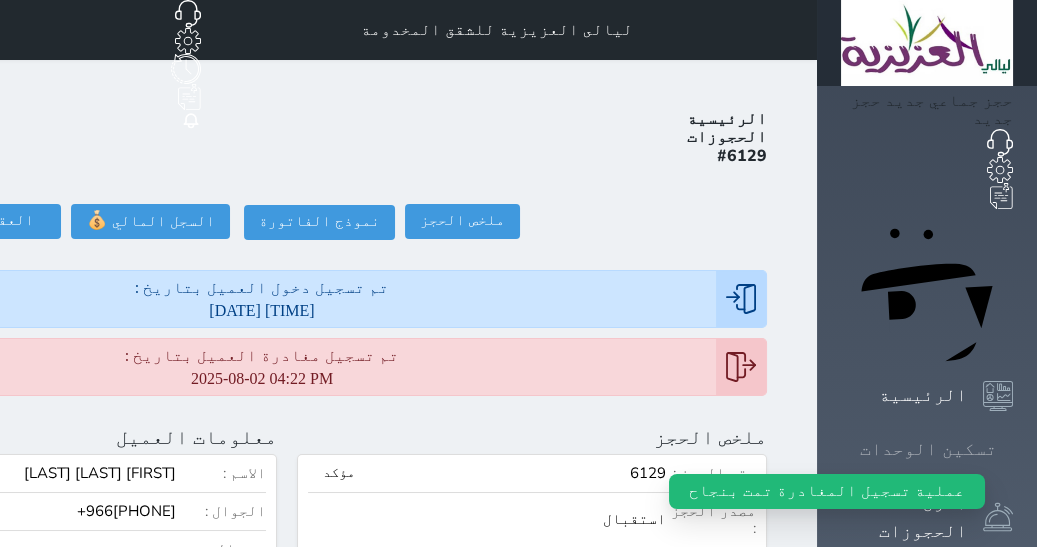 click on "تسكين الوحدات" at bounding box center [928, 449] 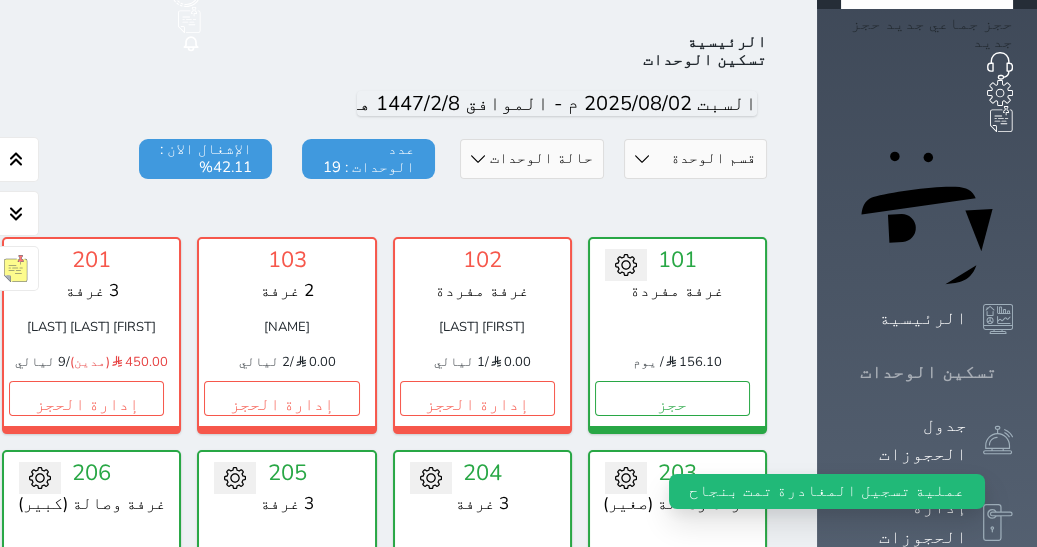 scroll, scrollTop: 77, scrollLeft: 0, axis: vertical 